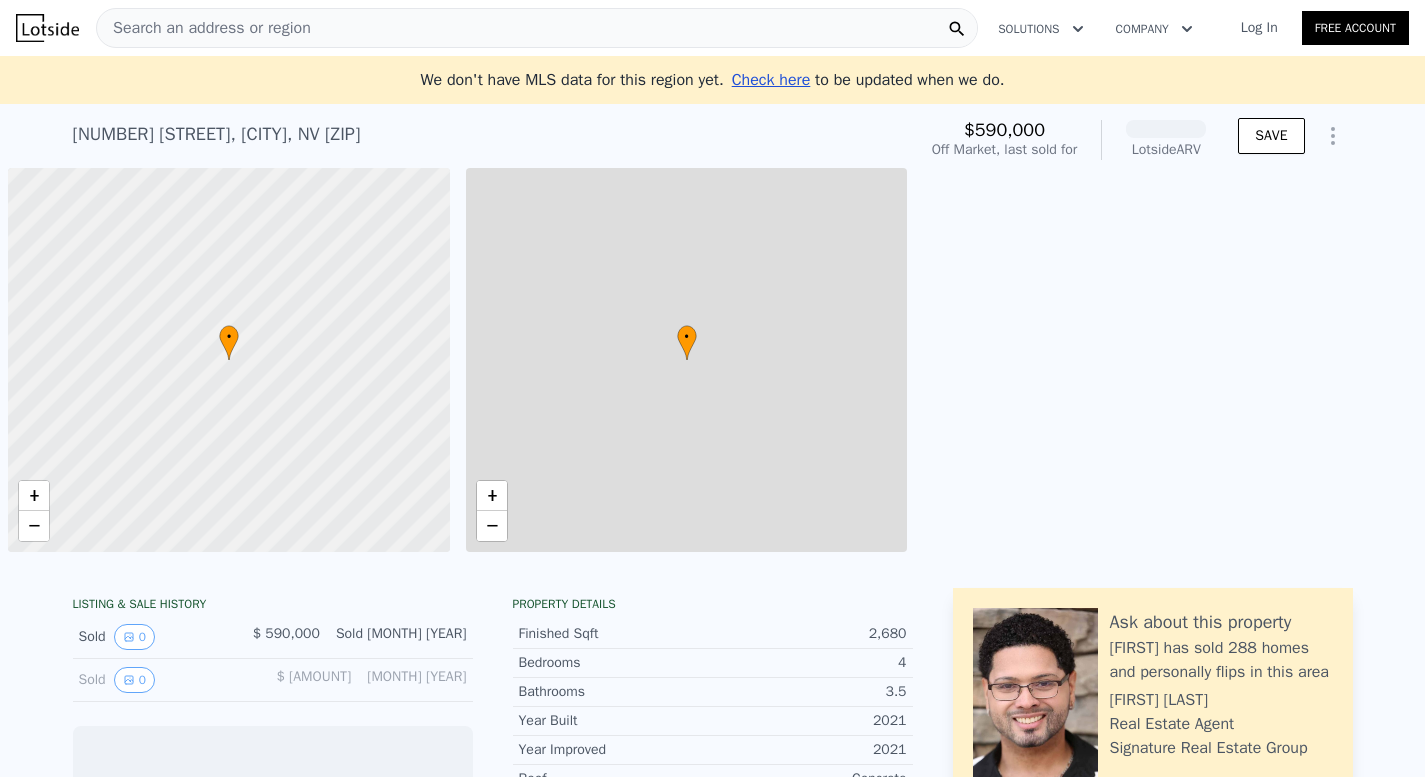 scroll, scrollTop: 0, scrollLeft: 0, axis: both 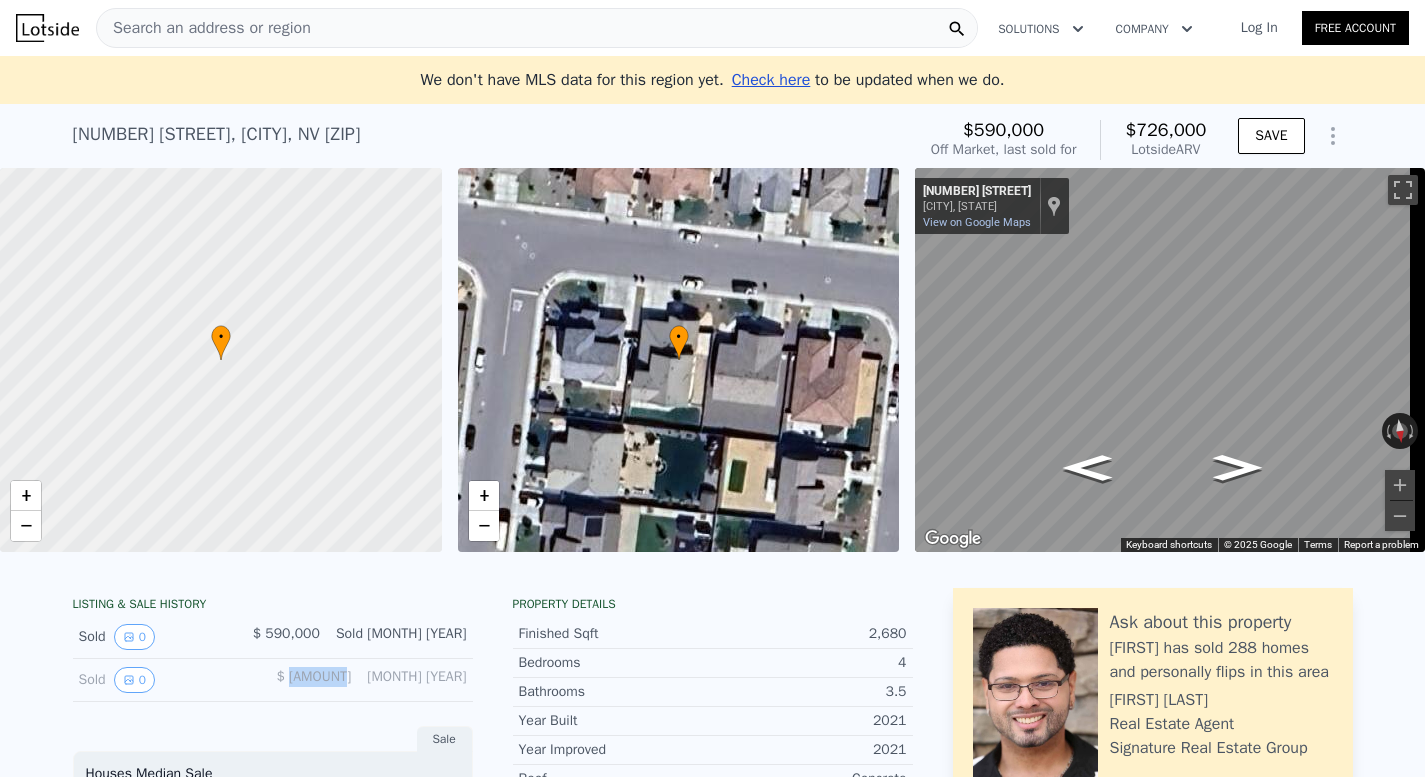 drag, startPoint x: 302, startPoint y: 695, endPoint x: 355, endPoint y: 691, distance: 53.15073 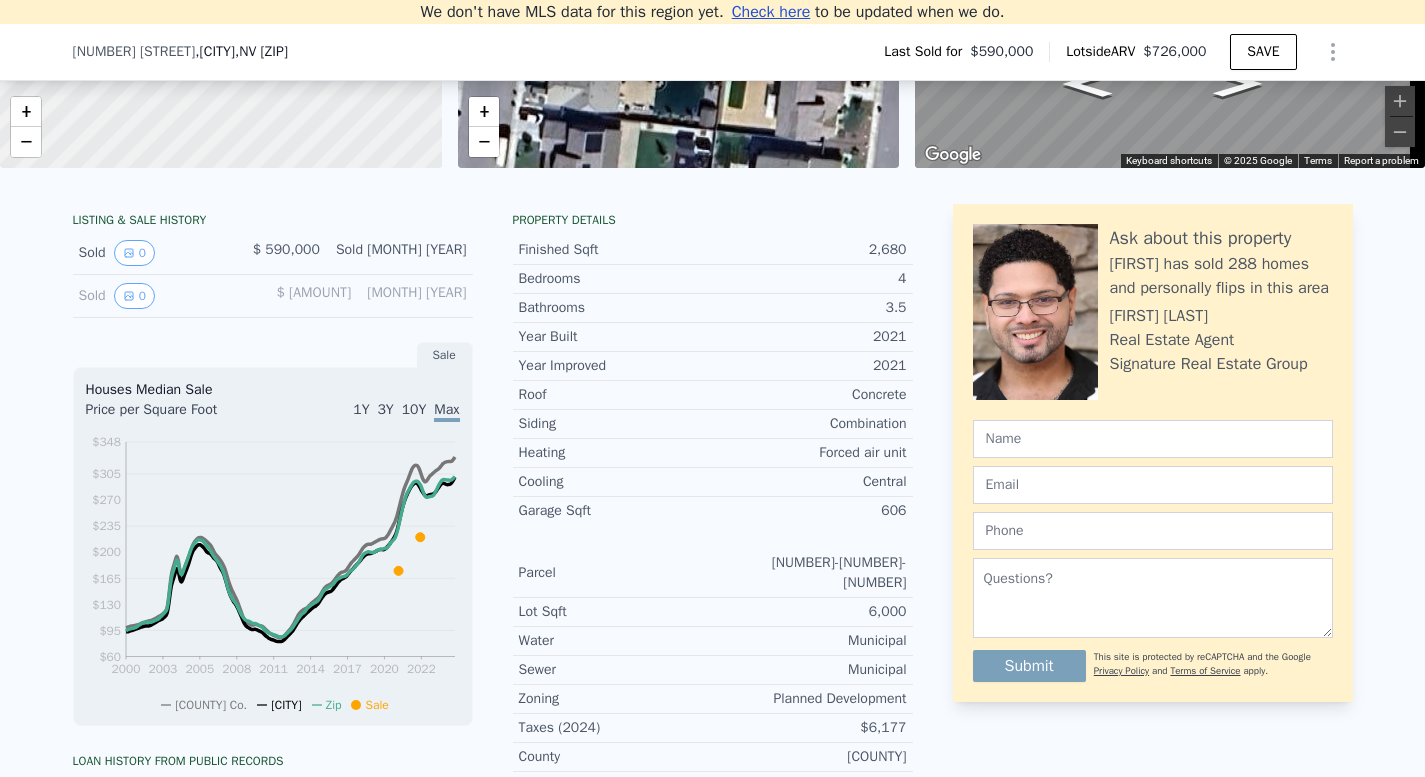 scroll, scrollTop: 652, scrollLeft: 0, axis: vertical 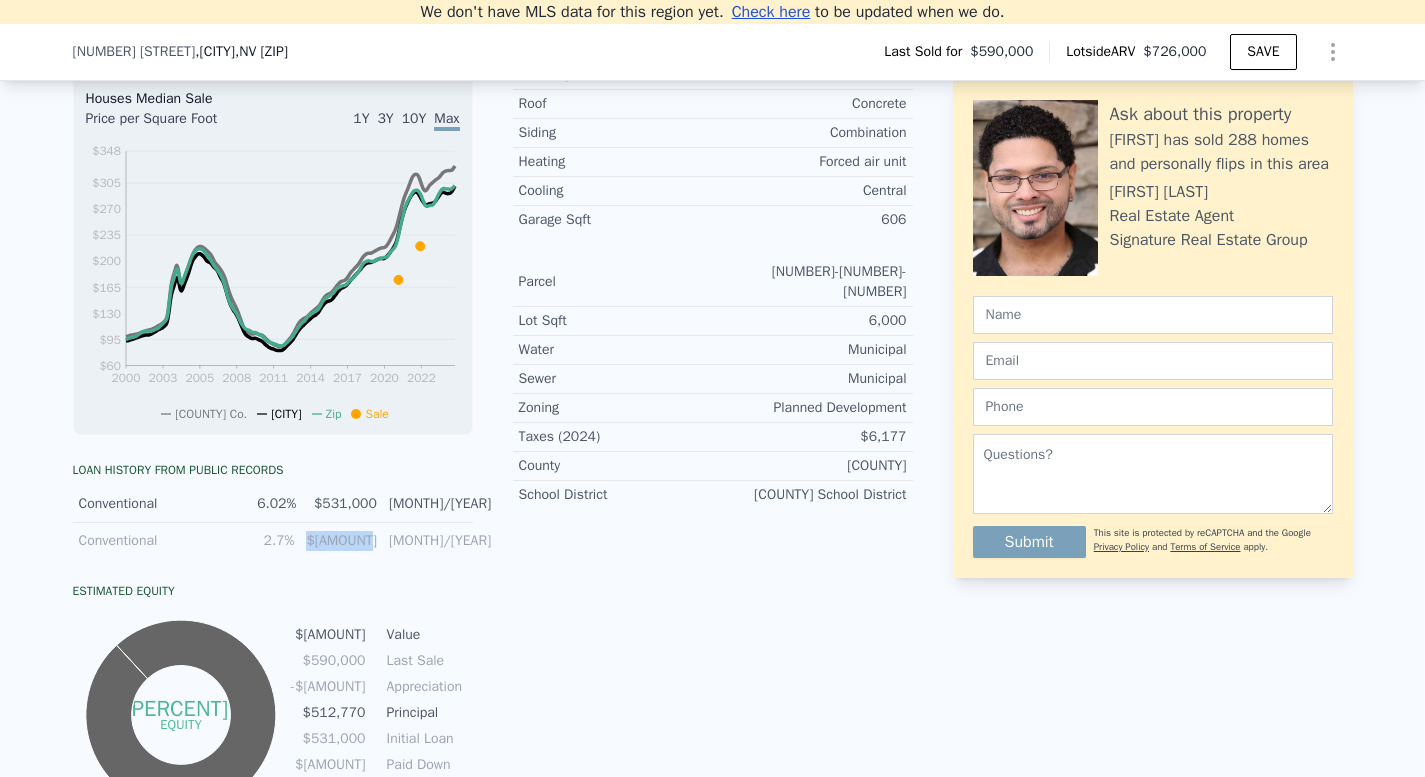 drag, startPoint x: 313, startPoint y: 558, endPoint x: 375, endPoint y: 557, distance: 62.008064 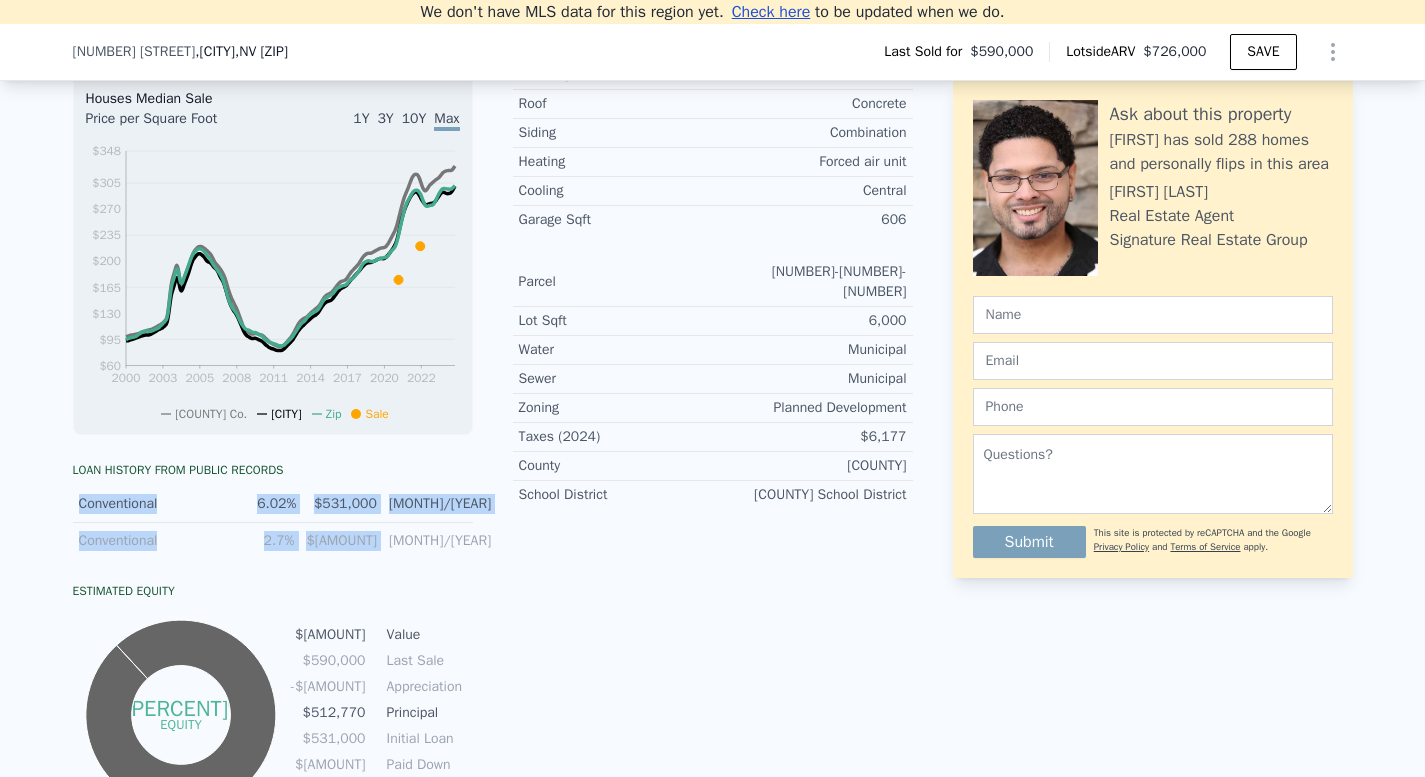 drag, startPoint x: 375, startPoint y: 557, endPoint x: 69, endPoint y: 518, distance: 308.47528 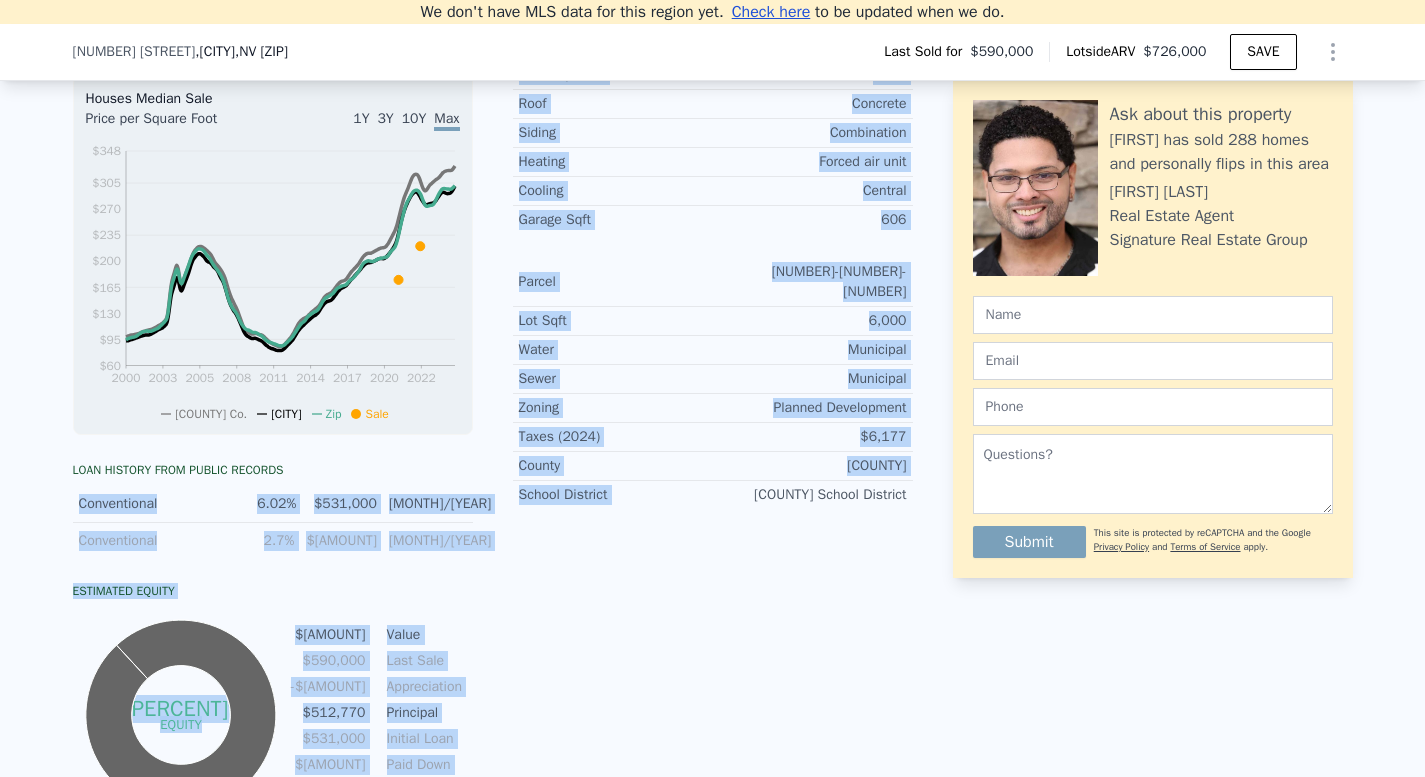 drag, startPoint x: 69, startPoint y: 518, endPoint x: 486, endPoint y: 559, distance: 419.01074 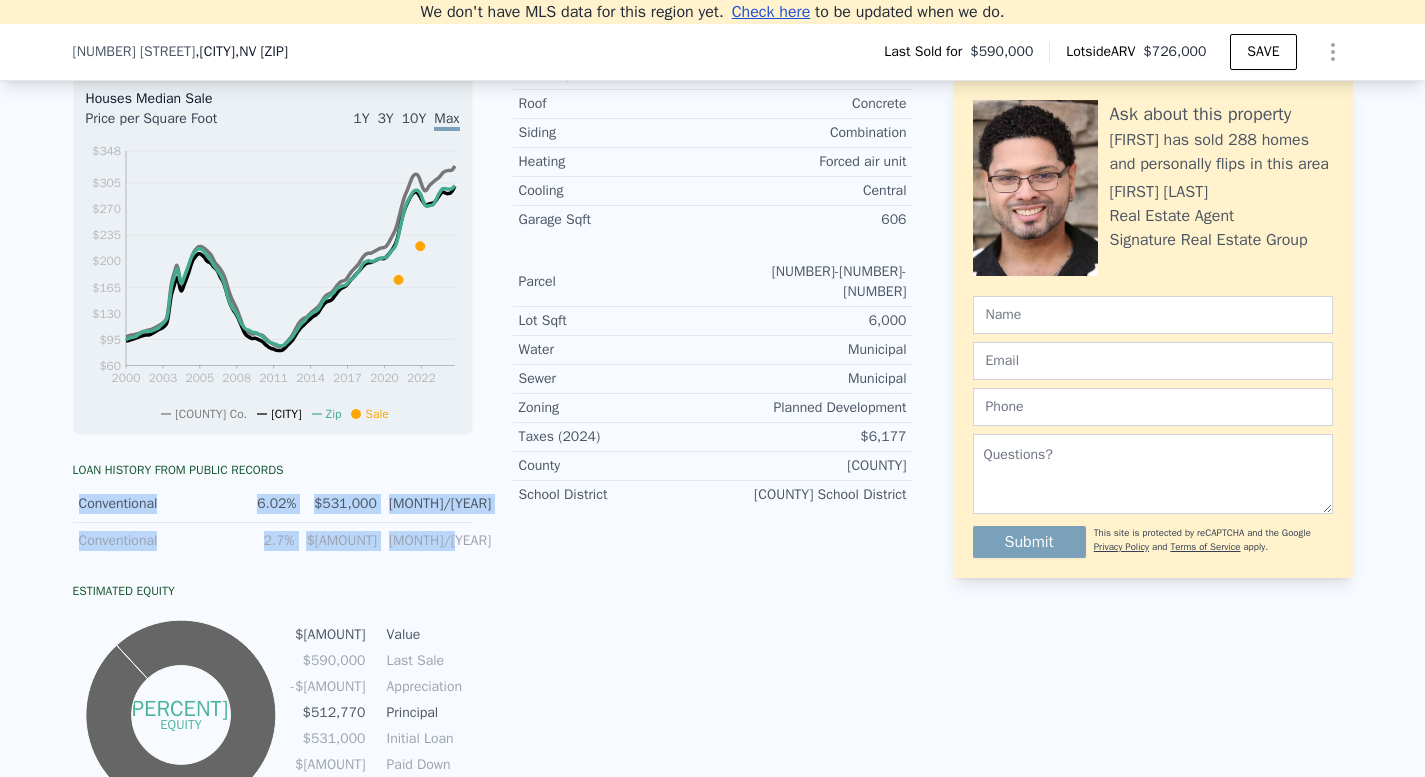 drag, startPoint x: 481, startPoint y: 566, endPoint x: 40, endPoint y: 518, distance: 443.60455 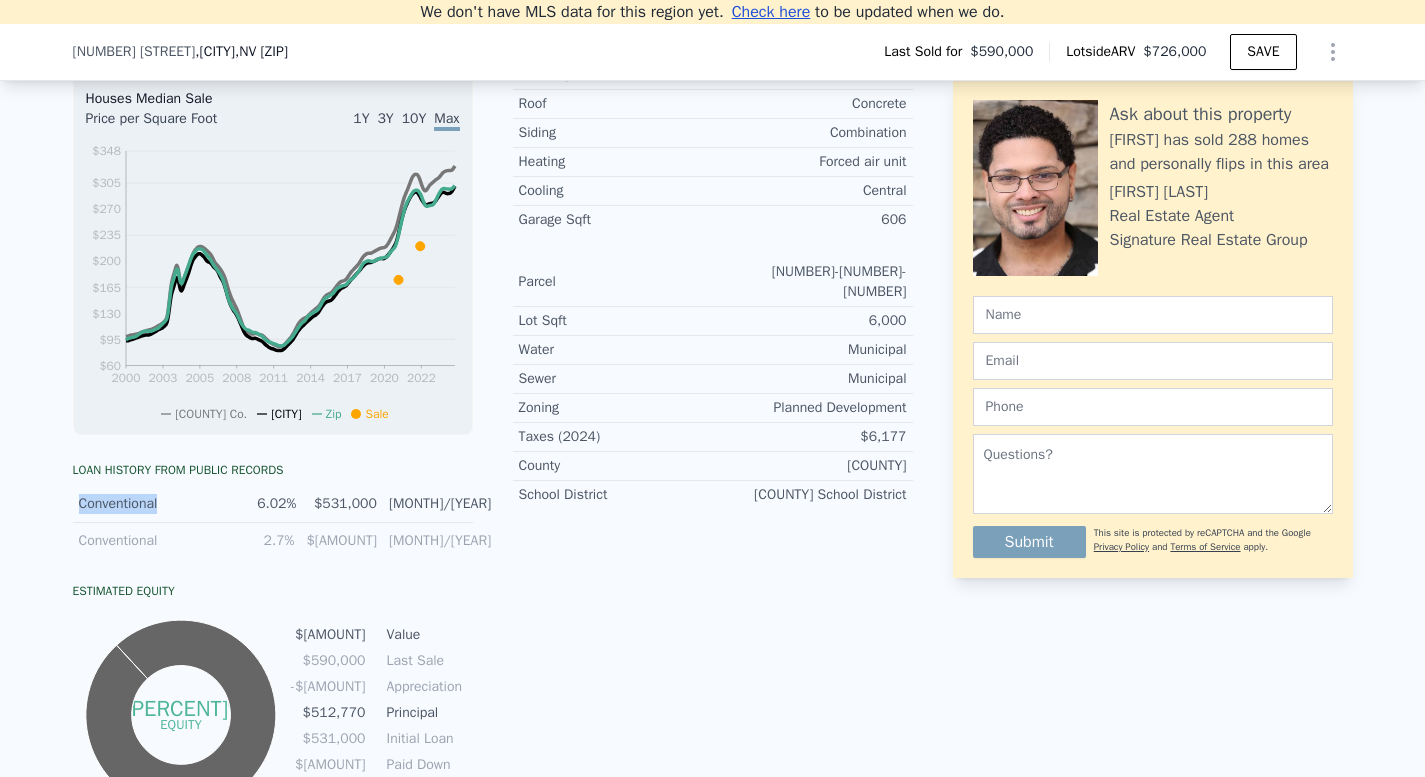 click on "LISTING & SALE HISTORY Sold 0 $ 590,000 Oct 18, 2022 Sold 0 $ 468,950 Feb 17, 2021 Sale Houses Median Sale Price per Square Foot 1Y 3Y 10Y Max 2000 2003 2005 2008 2011 2014 2017 2020 2022 $60 $95 $130 $165 $200 $235 $270 $305 $348 Washoe Co. Sparks Zip Sale Mar 15, 2000 Loan history from public records Conventional 6.02% $531,000 10/25/2022 Conventional 2.7% $228,950 2/24/2021 Estimated Equity -187% equity $178,753 Value $590,000 Last Sale -$411,247 Appreciation $512,770 Principal $531,000 Initial Loan $18,230 Paid Down -$334,017 Equity Property details Finished Sqft 2,680 Bedrooms 4 Bathrooms 3.5 Year Built 2021 Year Improved 2021 Roof Concrete Siding Combination Heating Forced air unit Cooling Central Garage Sqft 606 Parcel 528-535-24 Lot Sqft 6,000 Water Municipal Sewer Municipal Zoning Planned Development Taxes (2024) $6,177 County Washoe School District Washoe County School District Ask about this property Darryl has sold 288 homes and personally flips in this area Darryl   Braswell Real Estate Agent" at bounding box center (712, 400) 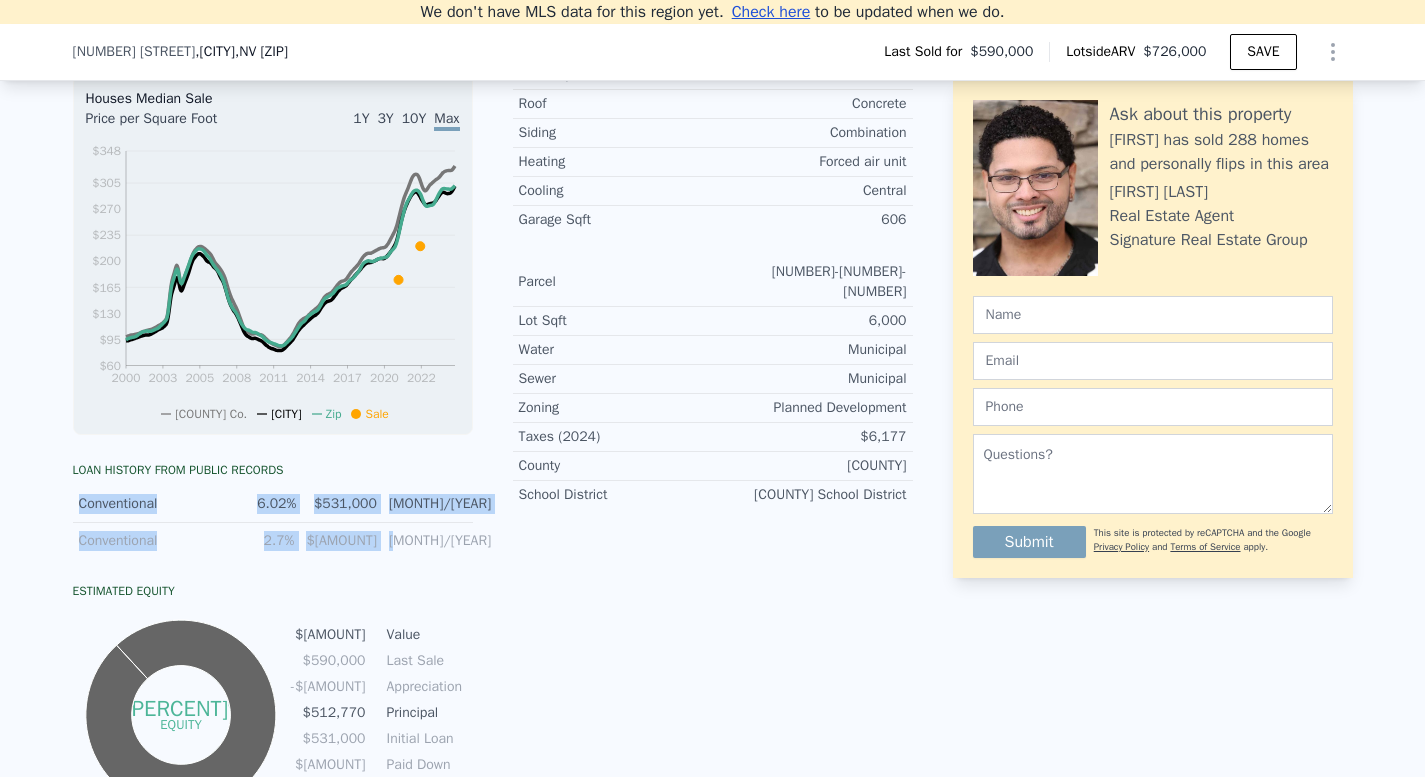 drag, startPoint x: 51, startPoint y: 520, endPoint x: 451, endPoint y: 544, distance: 400.71936 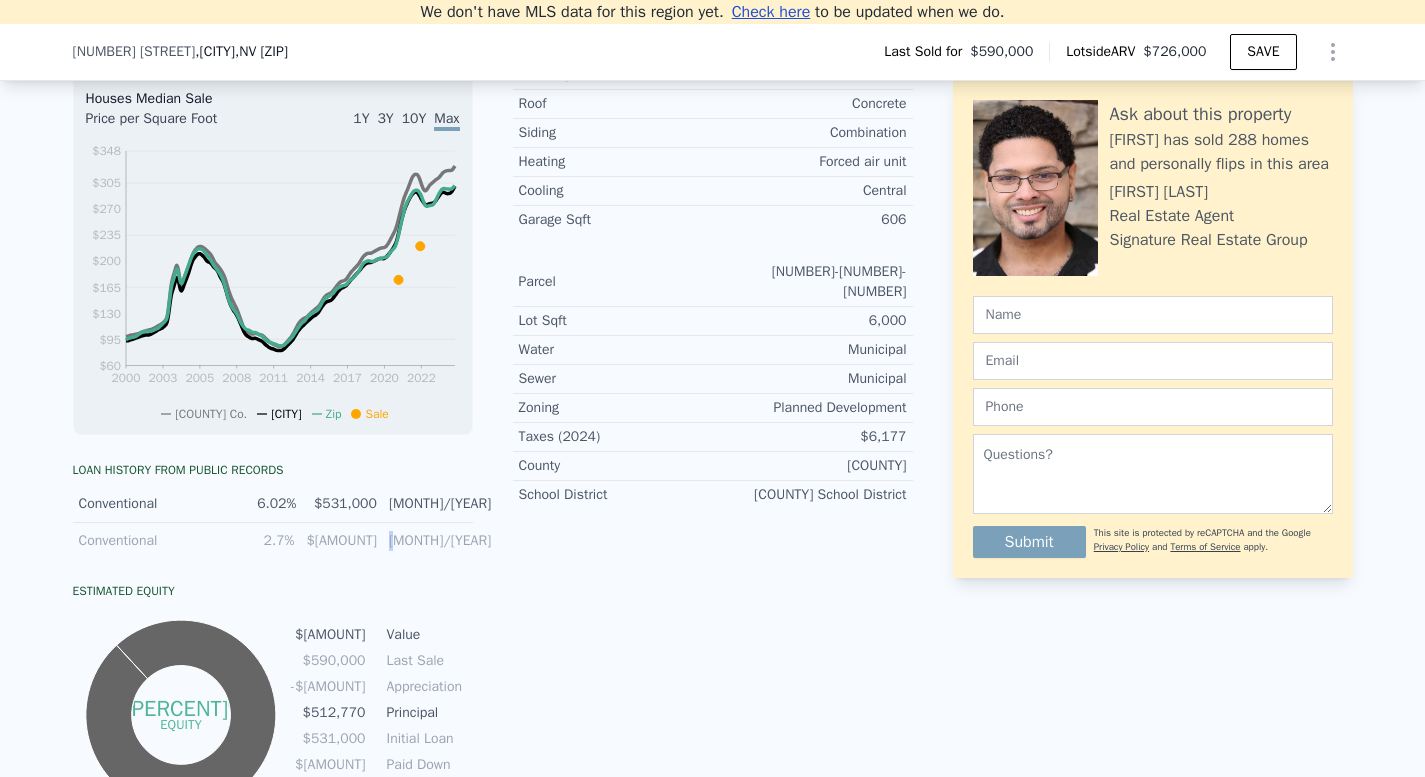 click on "Conventional 2.7% $228,950 2/24/2021" at bounding box center [273, 541] 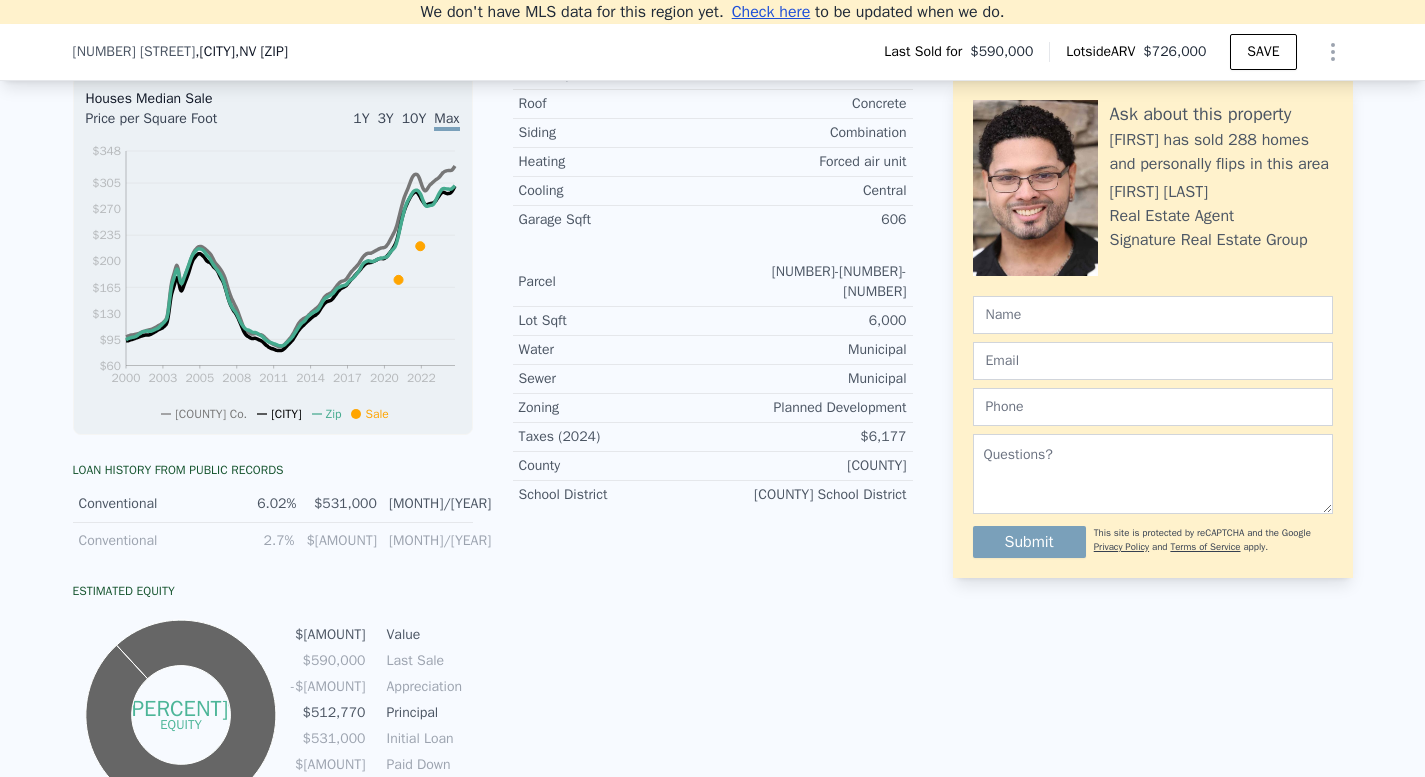 click on "LISTING & SALE HISTORY Sold 0 $ 590,000 Oct 18, 2022 Sold 0 $ 468,950 Feb 17, 2021 Sale Houses Median Sale Price per Square Foot 1Y 3Y 10Y Max 2000 2003 2005 2008 2011 2014 2017 2020 2022 $60 $95 $130 $165 $200 $235 $270 $305 $348 Washoe Co. Sparks Zip Sale Mar 15, 2000 Loan history from public records Conventional 6.02% $531,000 10/25/2022 Conventional 2.7% $228,950 2/24/2021 Estimated Equity -187% equity $178,753 Value $590,000 Last Sale -$411,247 Appreciation $512,770 Principal $531,000 Initial Loan $18,230 Paid Down -$334,017 Equity Property details Finished Sqft 2,680 Bedrooms 4 Bathrooms 3.5 Year Built 2021 Year Improved 2021 Roof Concrete Siding Combination Heating Forced air unit Cooling Central Garage Sqft 606 Parcel 528-535-24 Lot Sqft 6,000 Water Municipal Sewer Municipal Zoning Planned Development Taxes (2024) $6,177 County Washoe School District Washoe County School District" at bounding box center [493, 364] 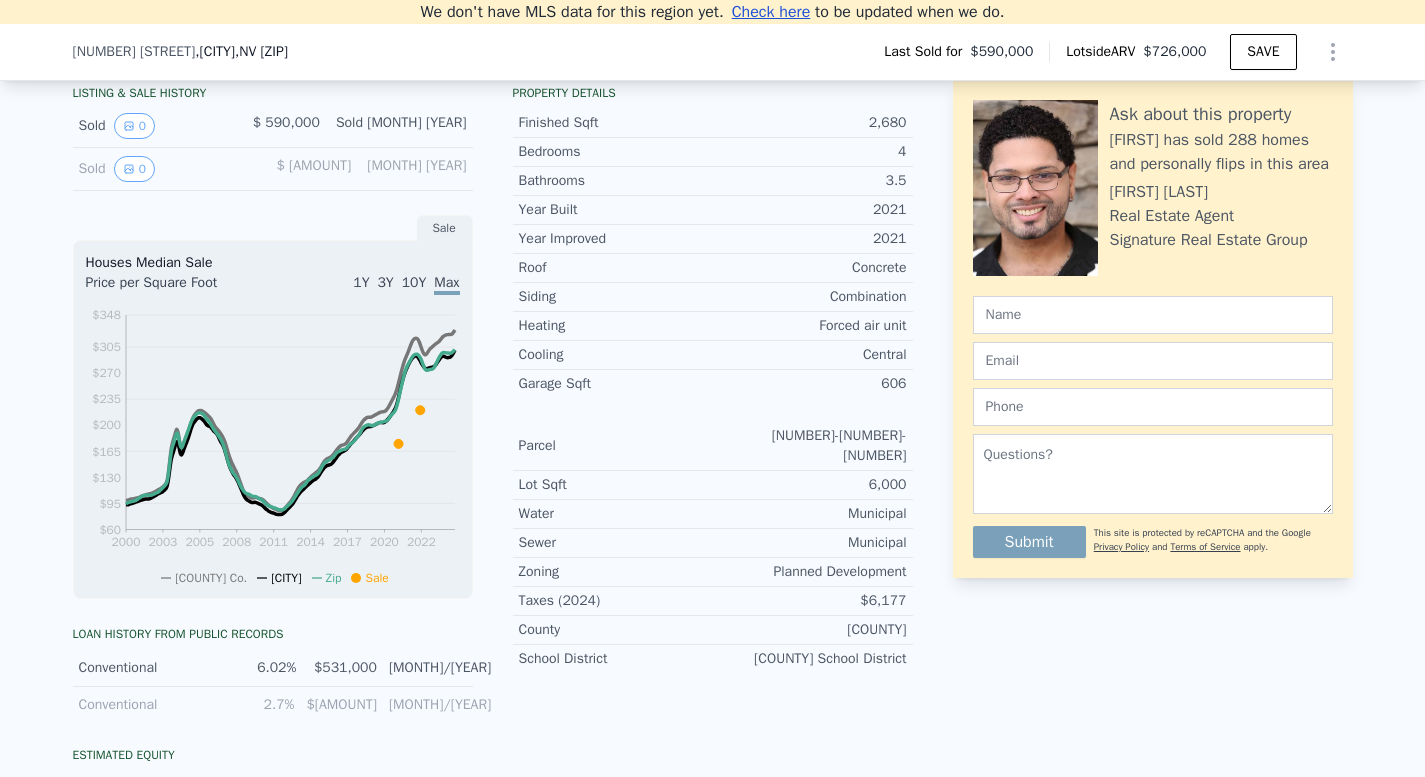 scroll, scrollTop: 366, scrollLeft: 0, axis: vertical 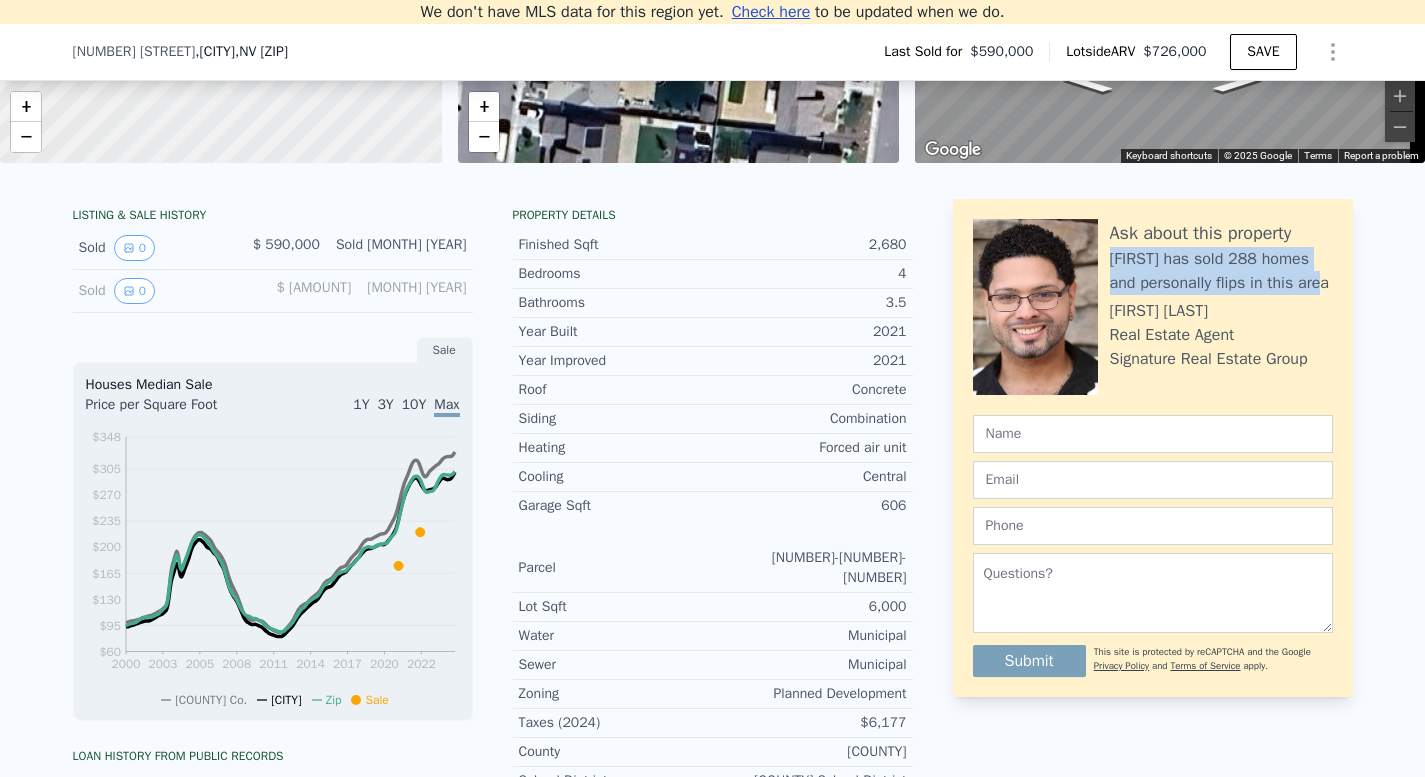 drag, startPoint x: 1150, startPoint y: 313, endPoint x: 1105, endPoint y: 264, distance: 66.52819 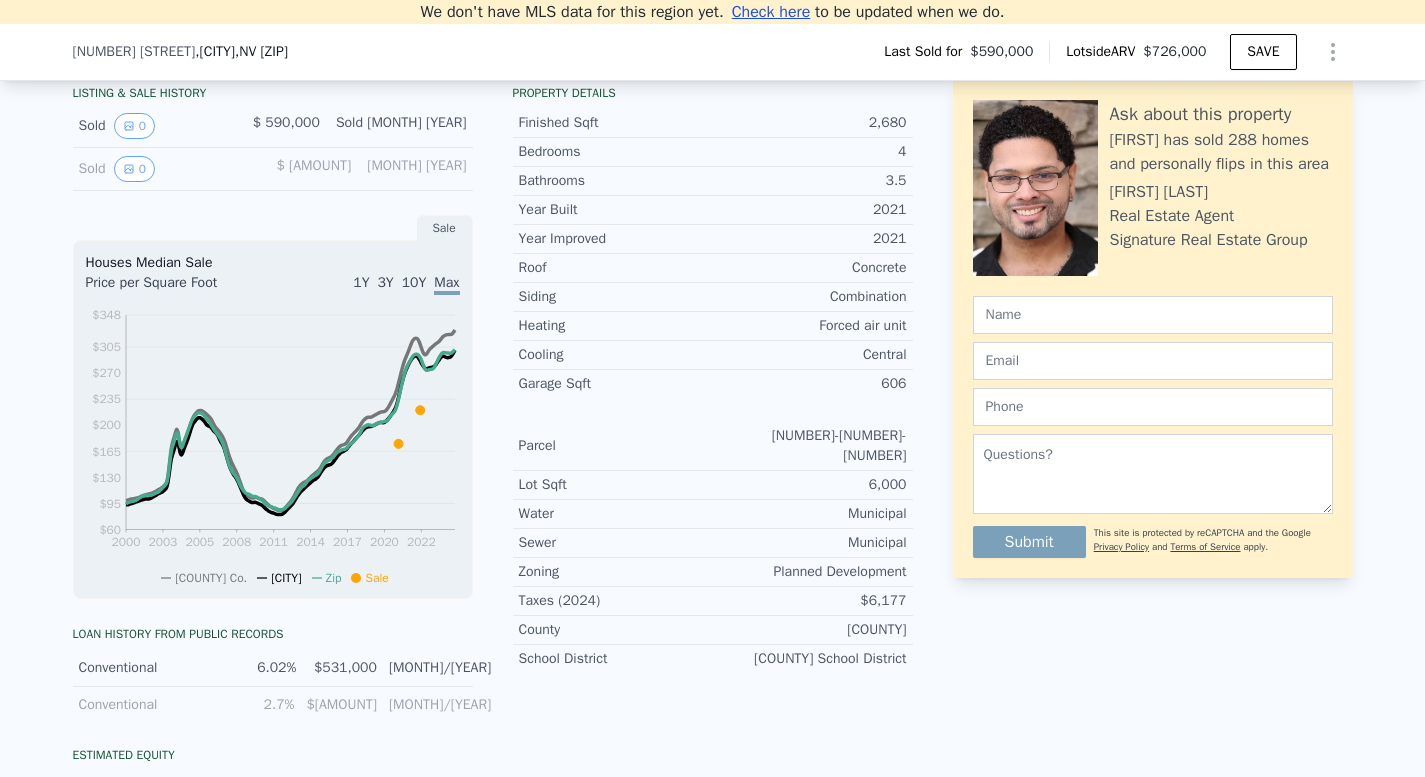 scroll, scrollTop: 612, scrollLeft: 0, axis: vertical 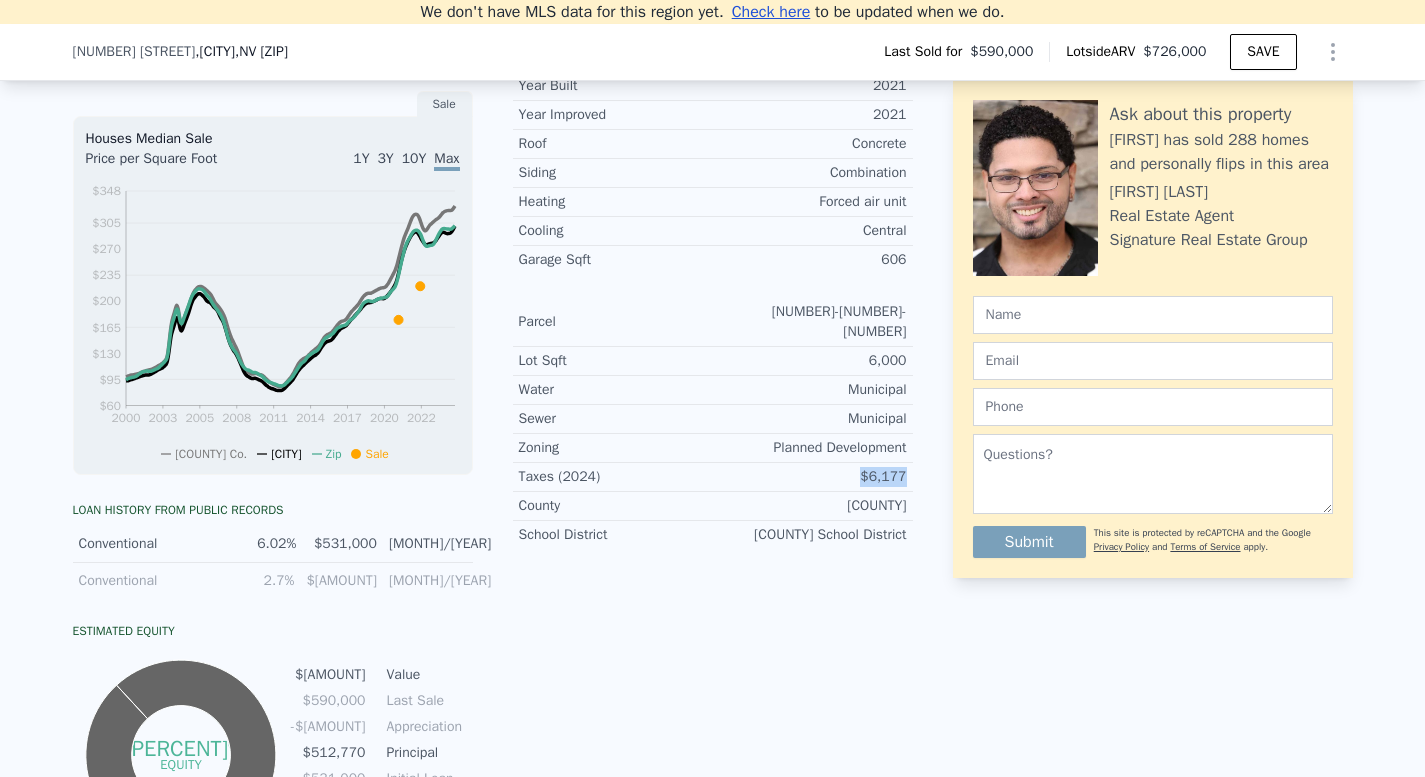drag, startPoint x: 851, startPoint y: 477, endPoint x: 898, endPoint y: 473, distance: 47.169907 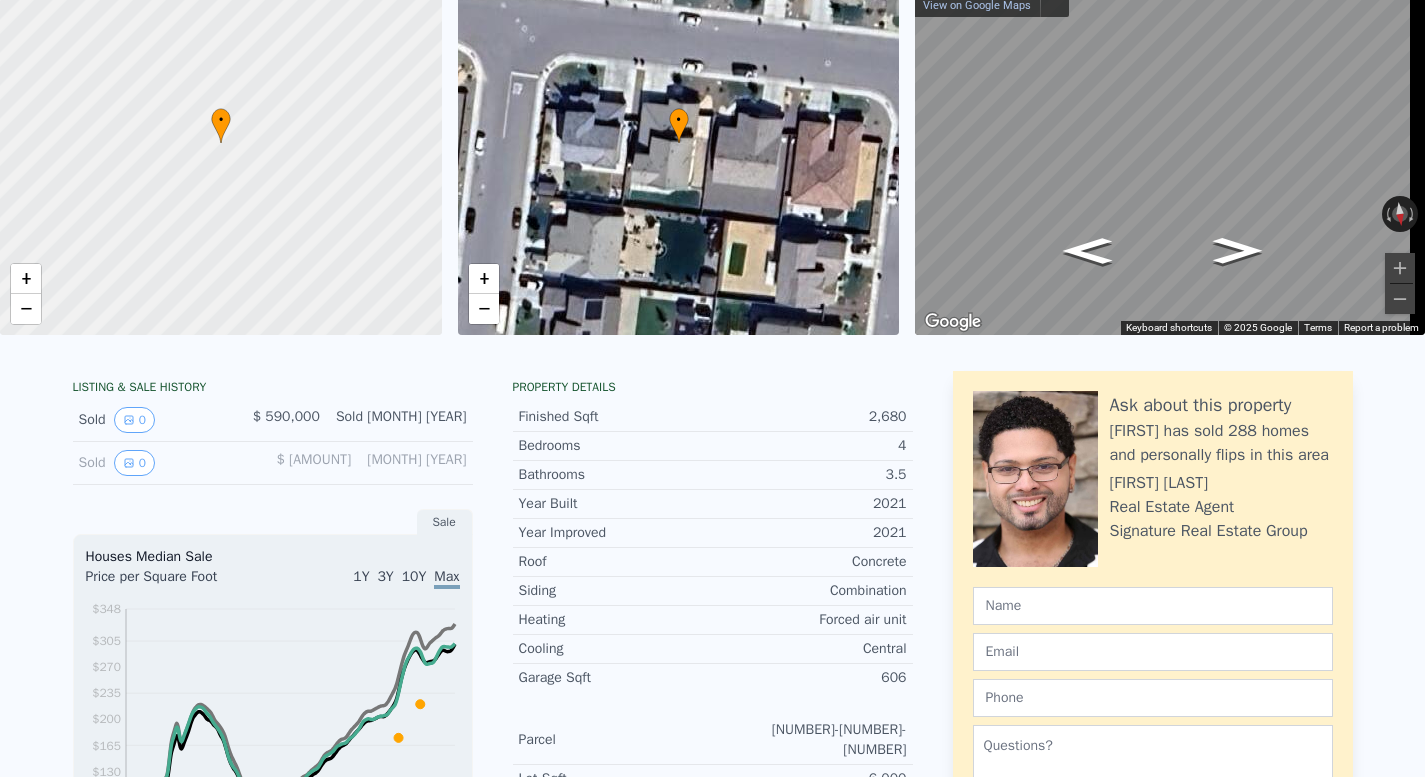 scroll, scrollTop: 0, scrollLeft: 0, axis: both 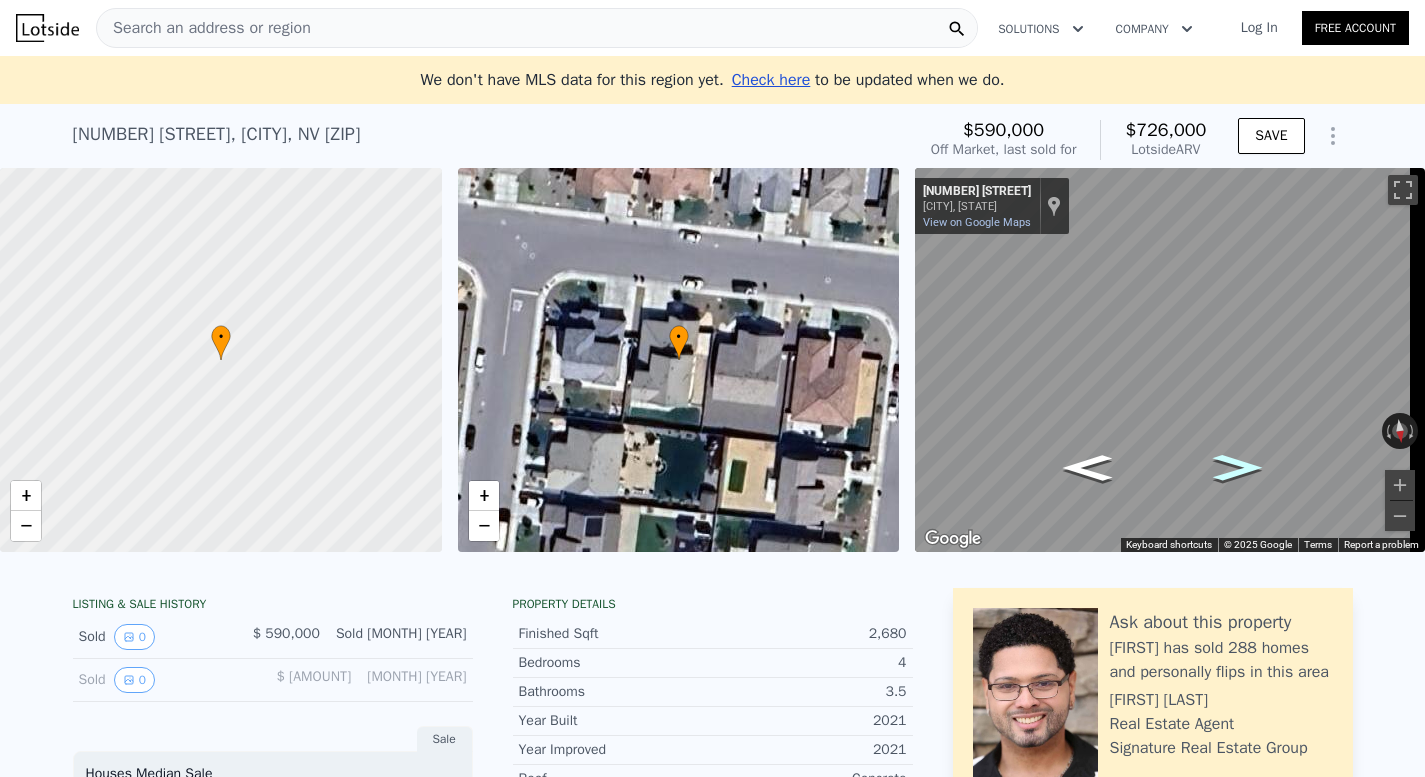 click 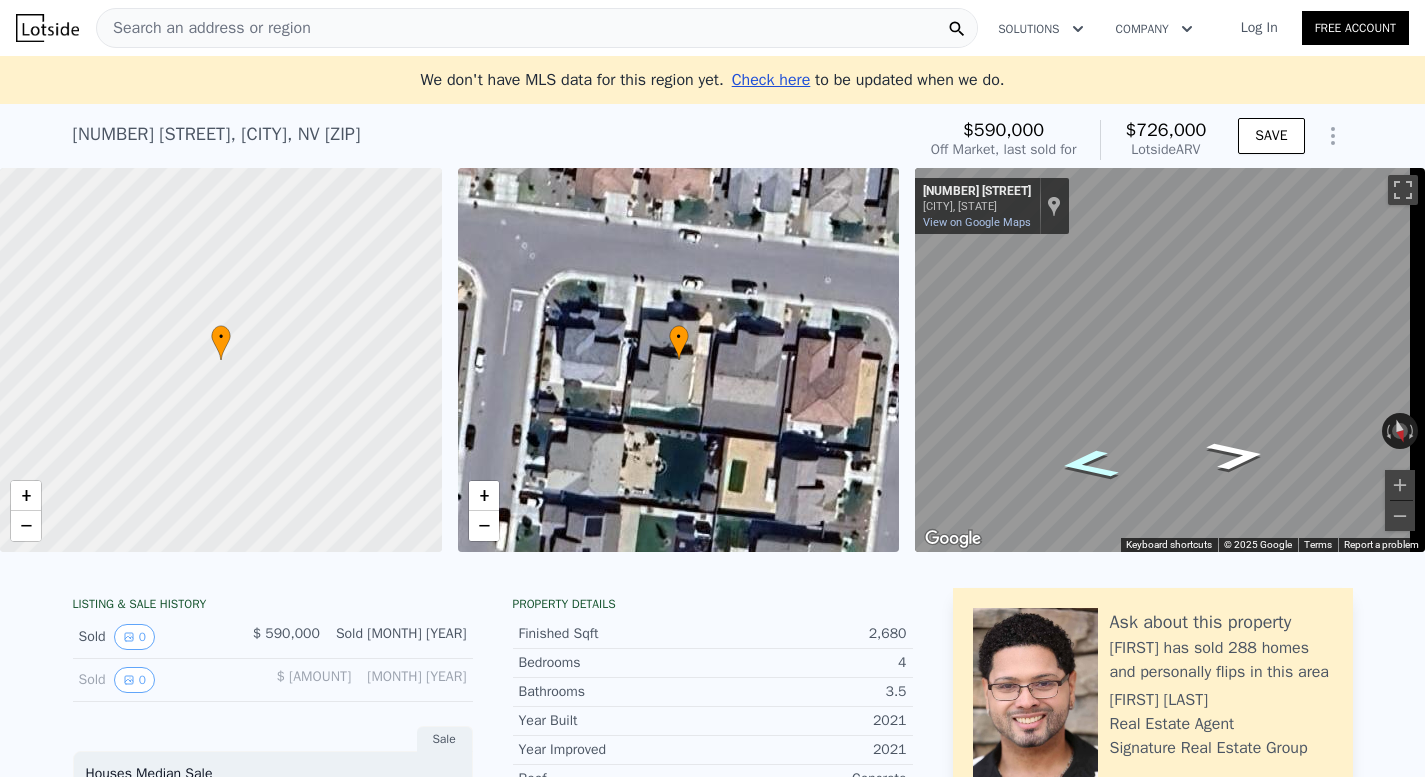 click 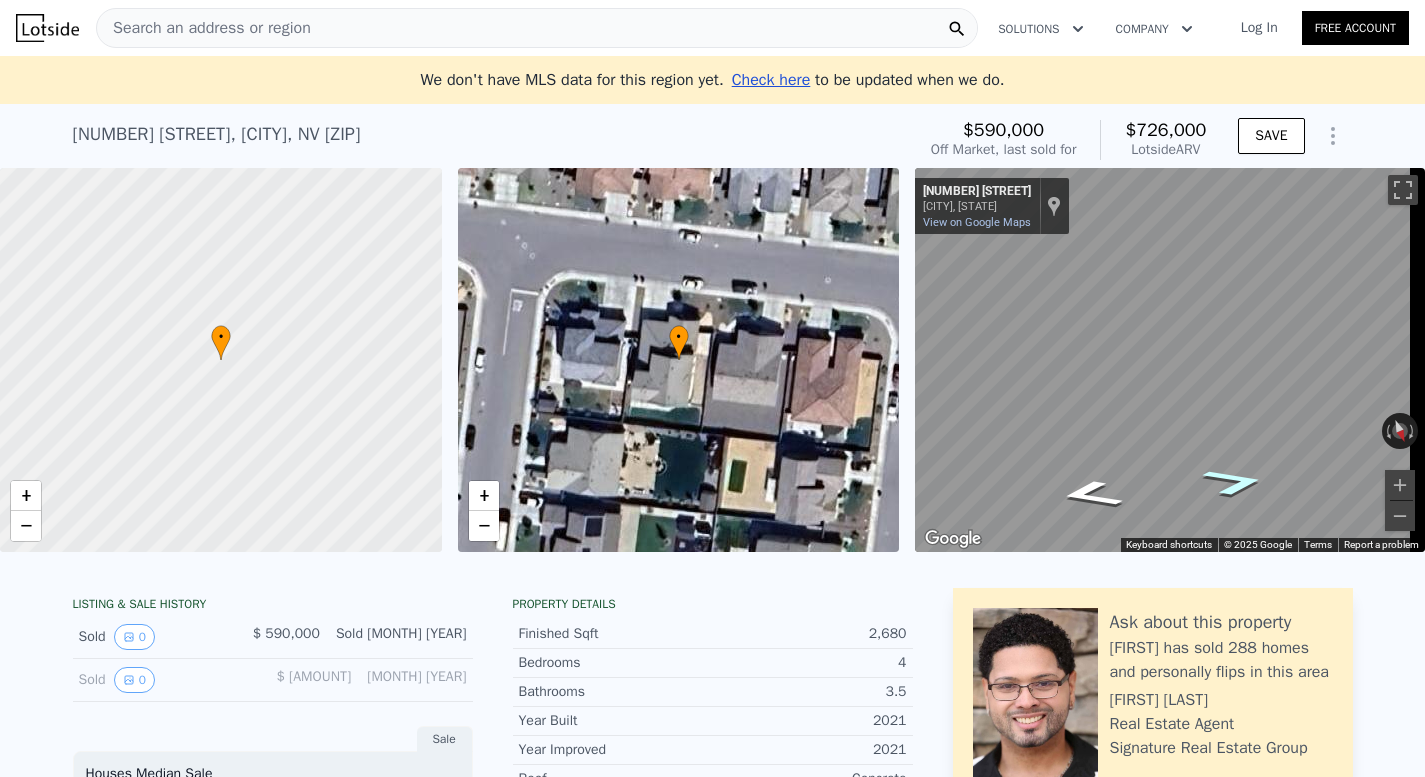 click 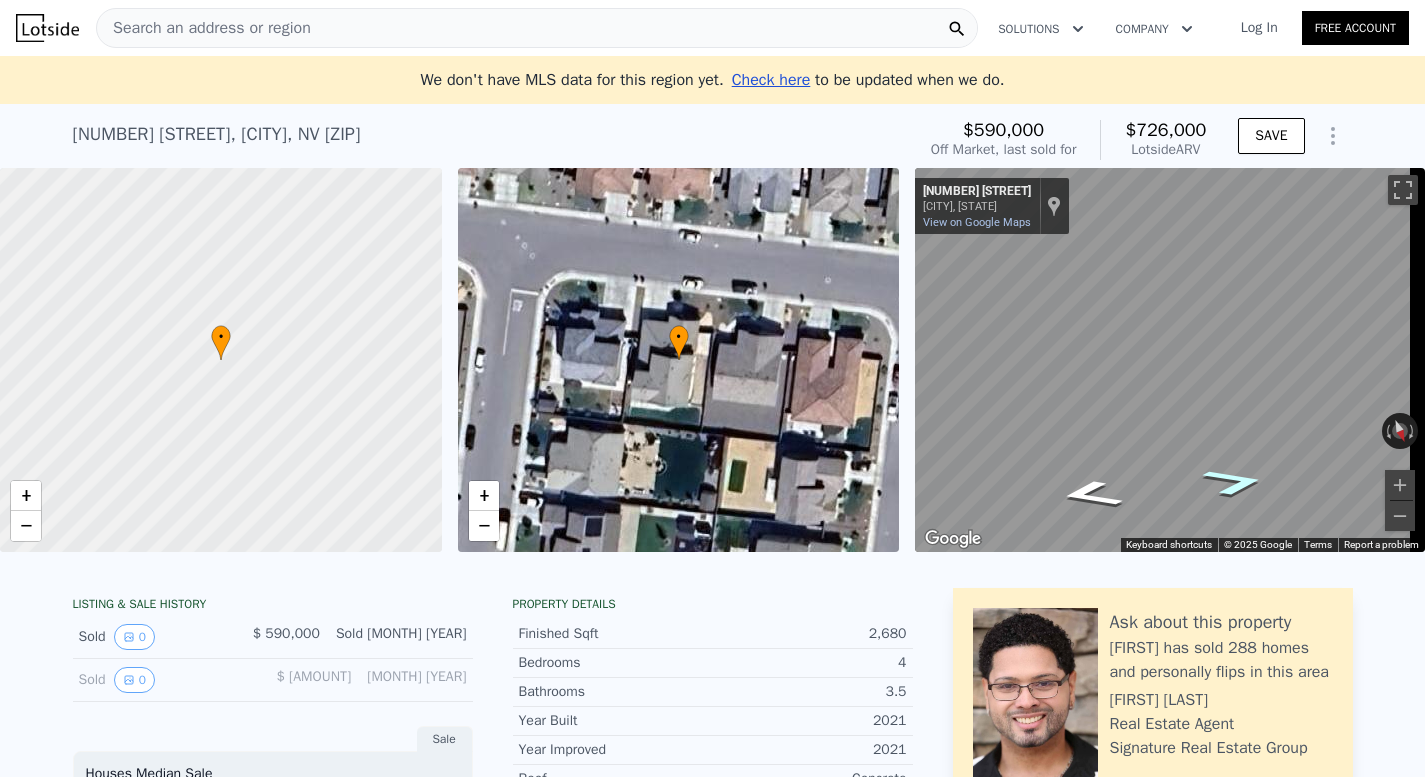 click 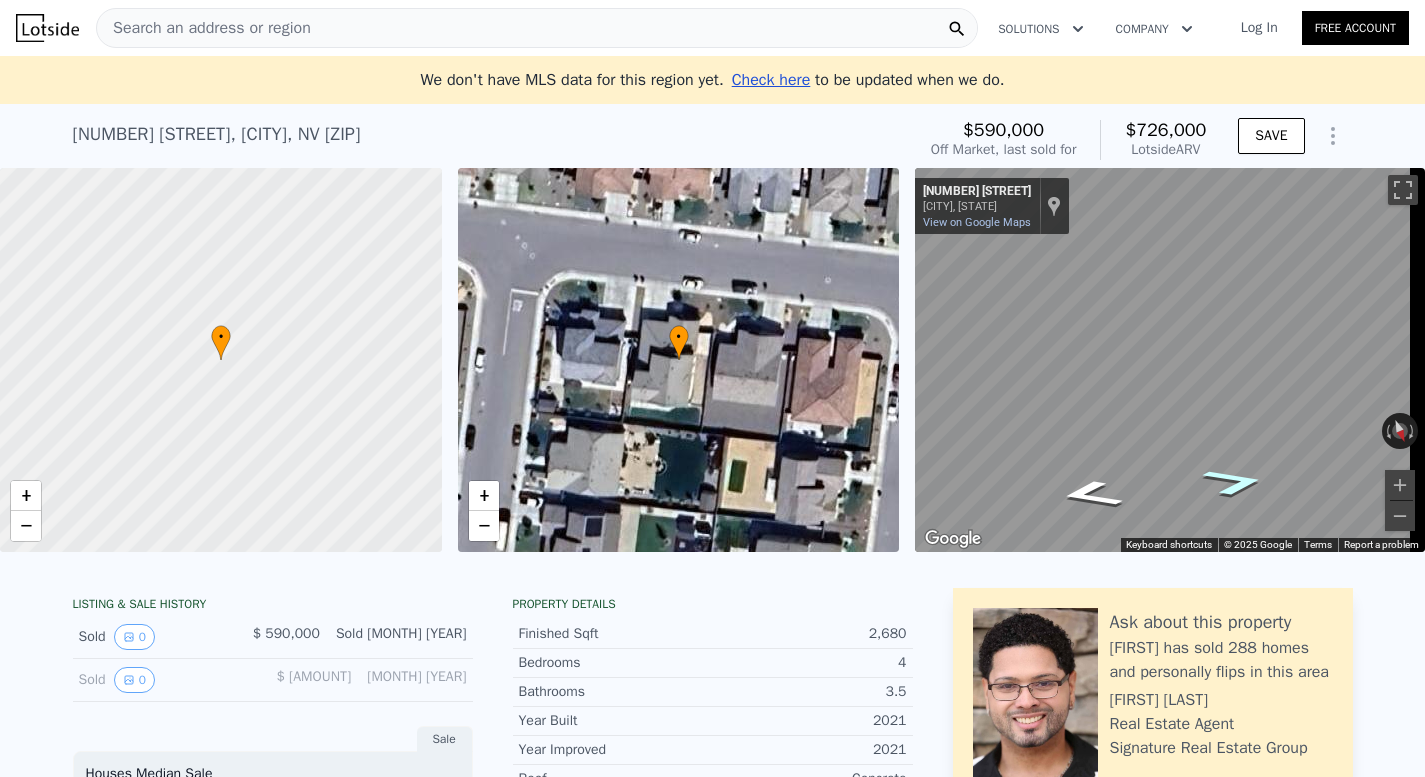 click 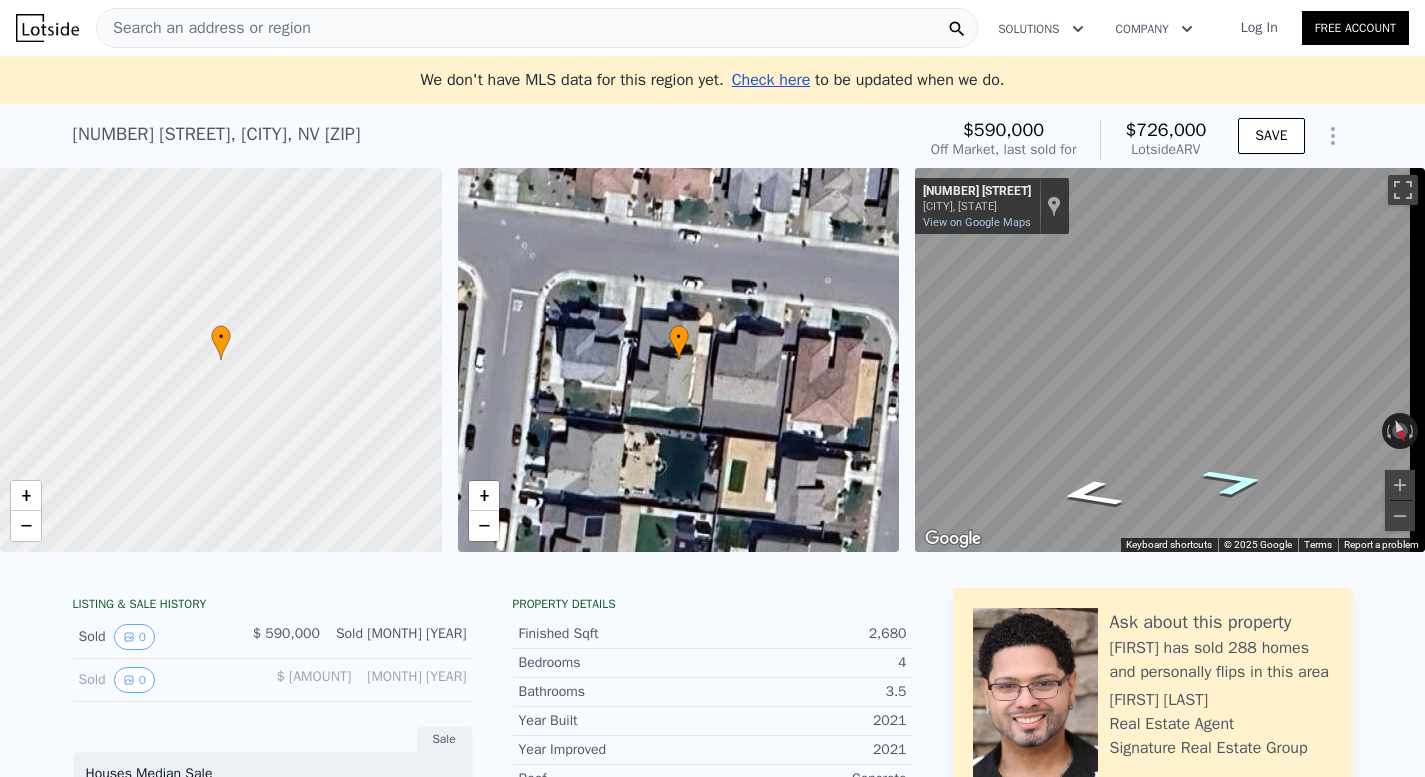 click 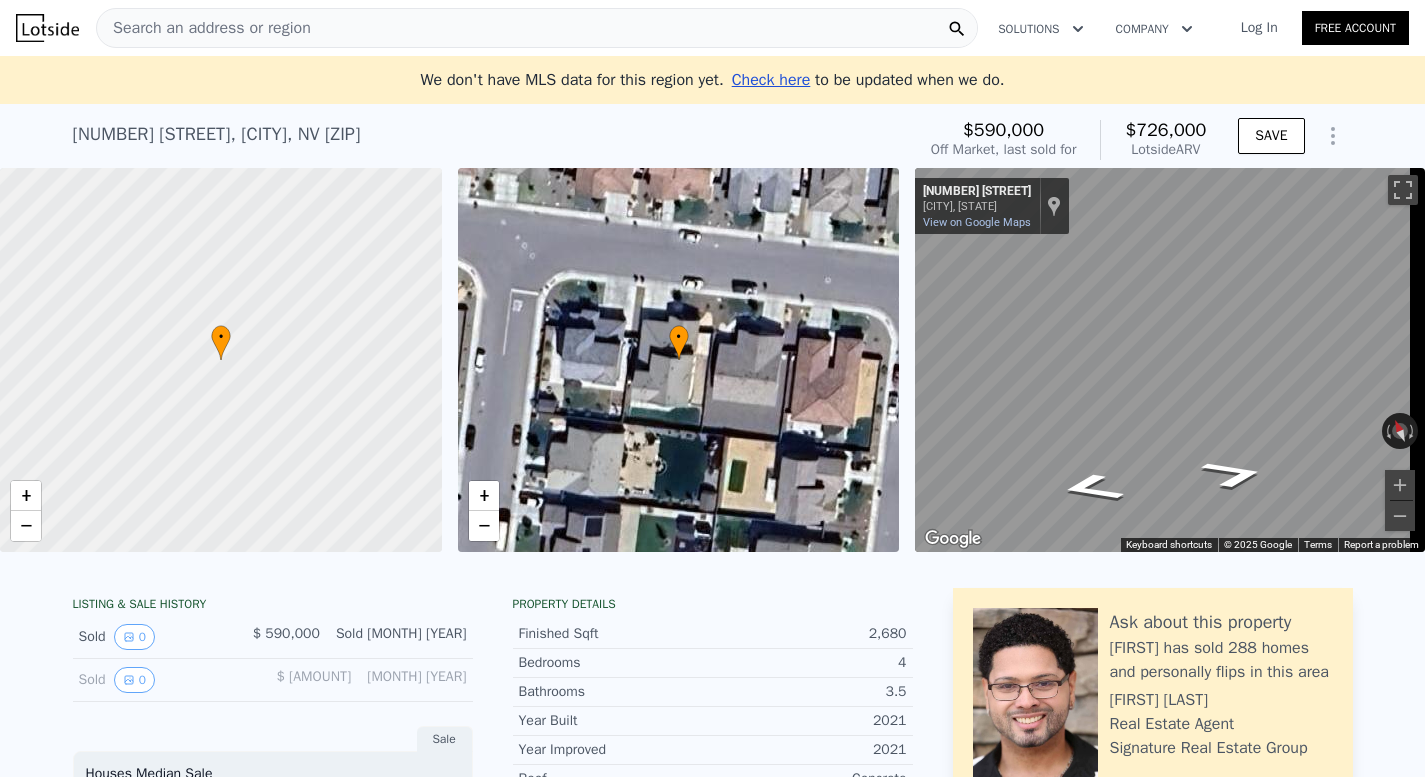 click on "Search an address or region Solutions Company Open main menu Log In Free Account We don't have MLS data for this region yet. Check here   to be updated when we do. 2135 Bishop Pine St ,   Sparks ,   NV   89436 Sold Oct 2022 for  $590k (~ARV  $726k ) $590,000 Off Market, last sold for $726,000 Lotside  ARV SAVE
•
+ −
•
+ −                 ← Move left → Move right ↑ Move up ↓ Move down + Zoom in - Zoom out             2082 Frst Grv Ln   Sparks, Nevada       2082 Frst Grv Ln            View on Google Maps        Custom Imagery                 This image is no longer available                                      Rotate the view          Keyboard shortcuts Map Data © 2025 Google © 2025 Google Terms Report a problem   LISTING & SALE HISTORY Sold 0 $ 590,000 Oct 18, 2022 Sold 0 $ 468,950 Feb 17, 2021 Sale Houses Median Sale Price per Square Foot 1Y 3Y 10Y Max 2000 2003 2005 2008 2011 2014 2017 $60" at bounding box center [712, 388] 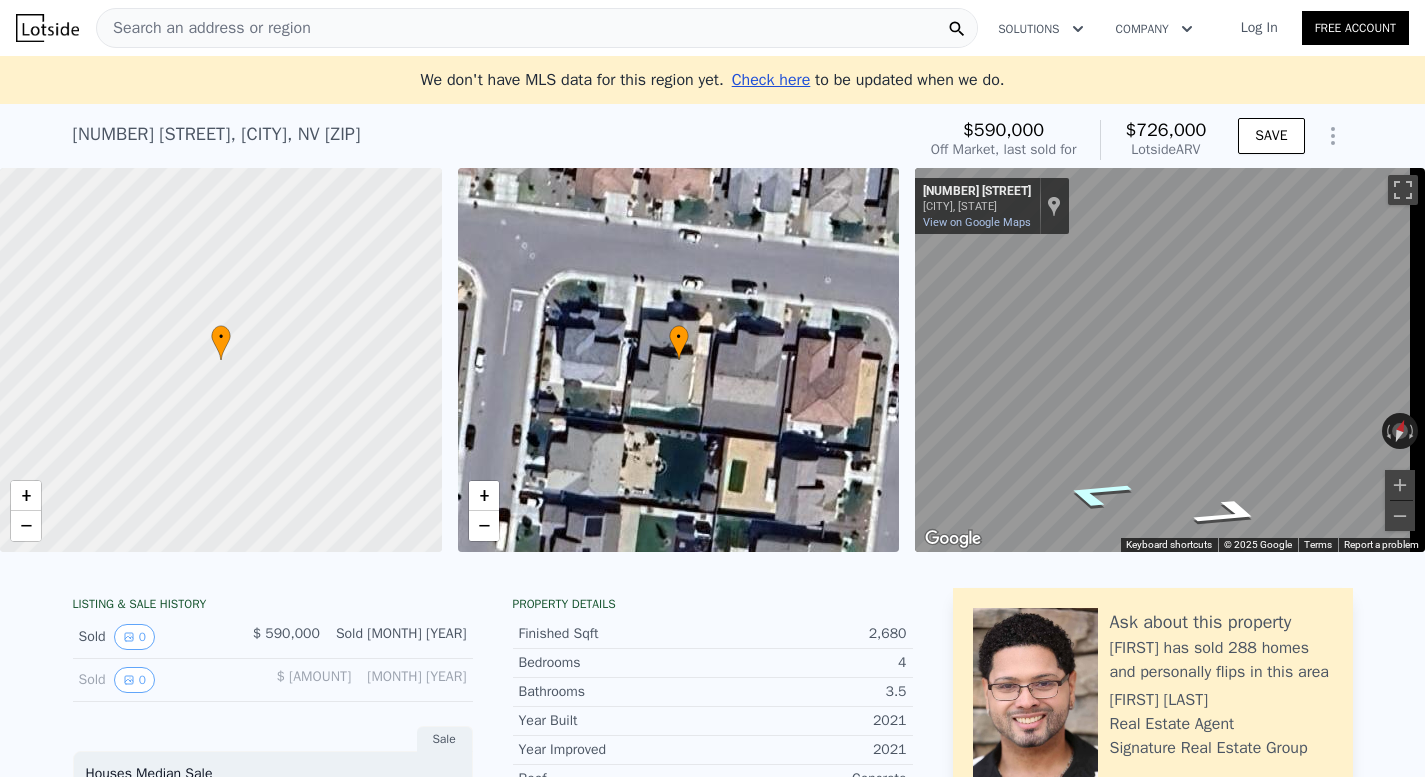 click 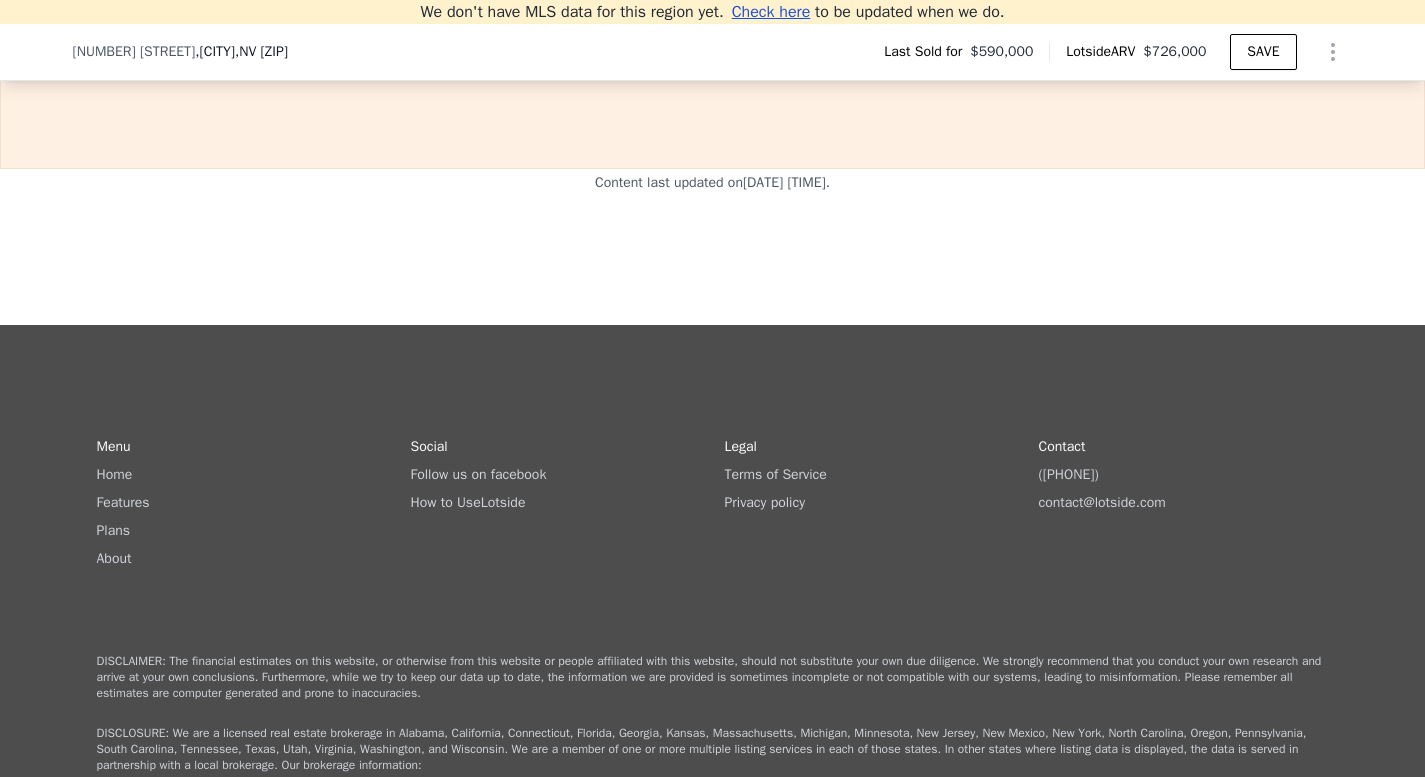 scroll, scrollTop: 2367, scrollLeft: 0, axis: vertical 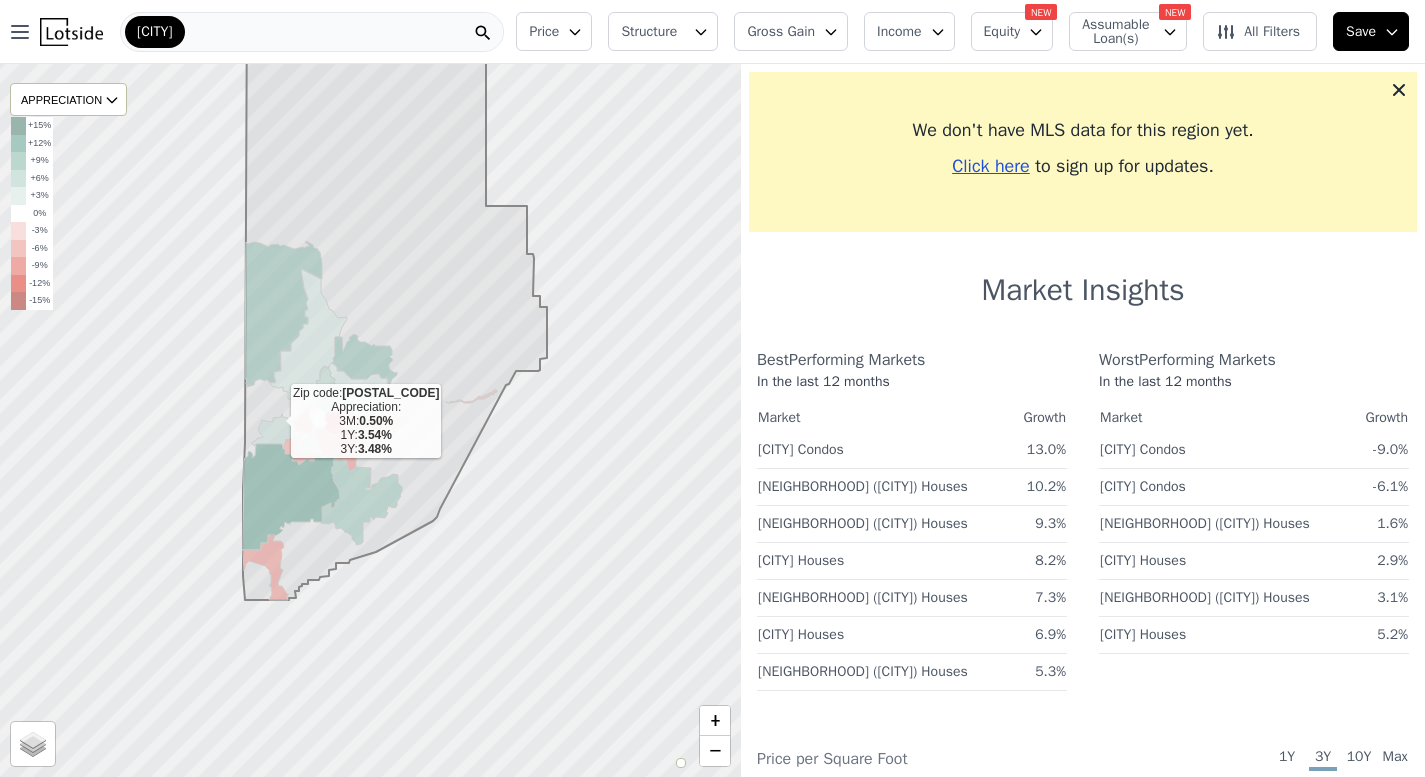 click 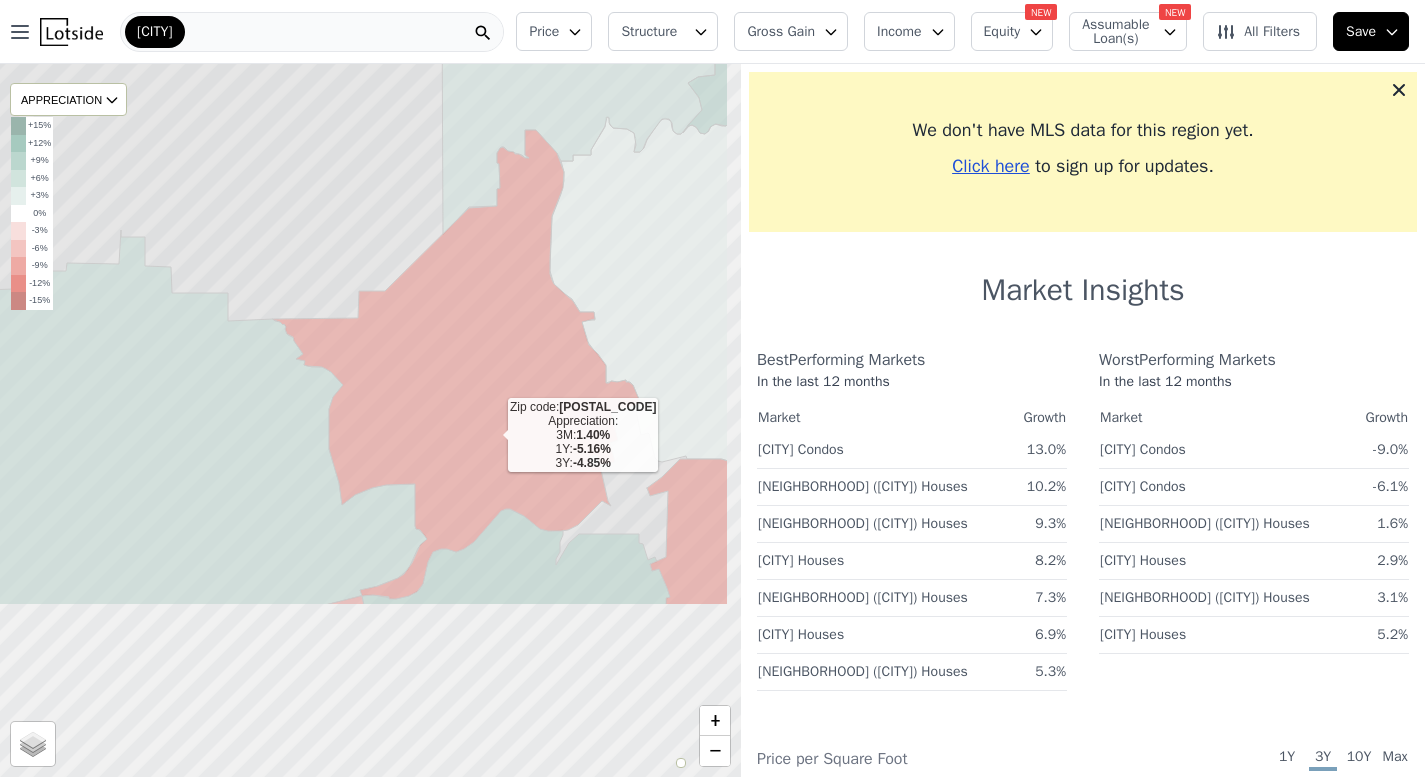 drag, startPoint x: 561, startPoint y: 629, endPoint x: 504, endPoint y: 326, distance: 308.3148 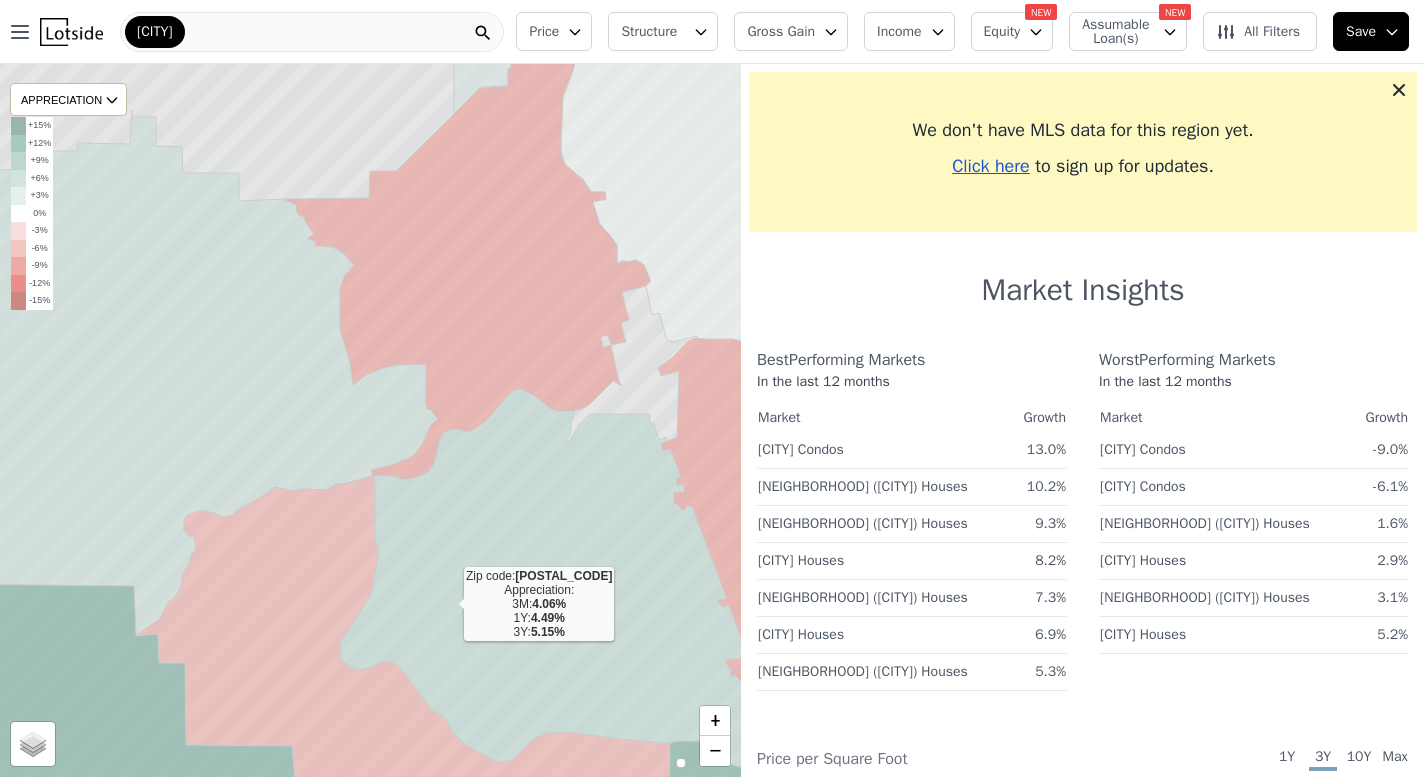 click 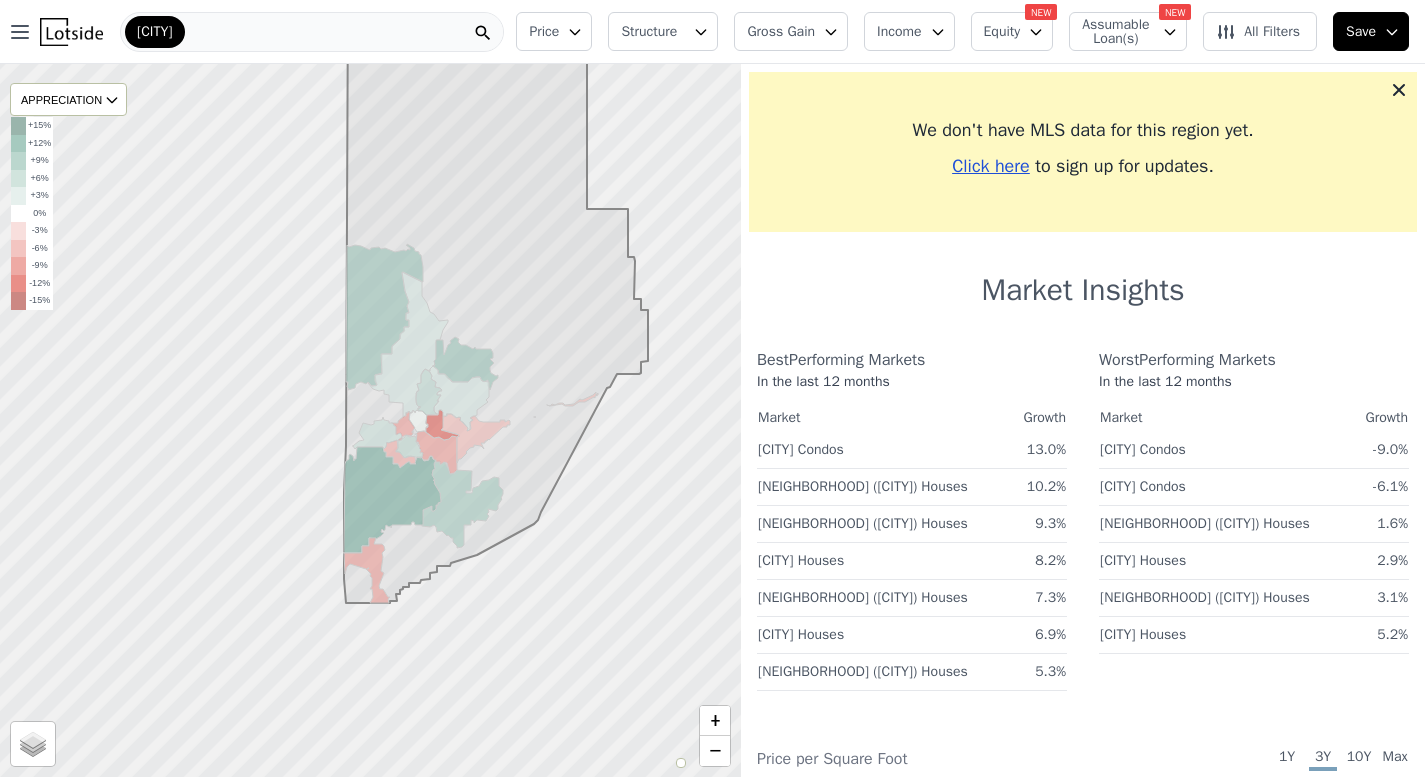 click on "[CITY]" at bounding box center [312, 32] 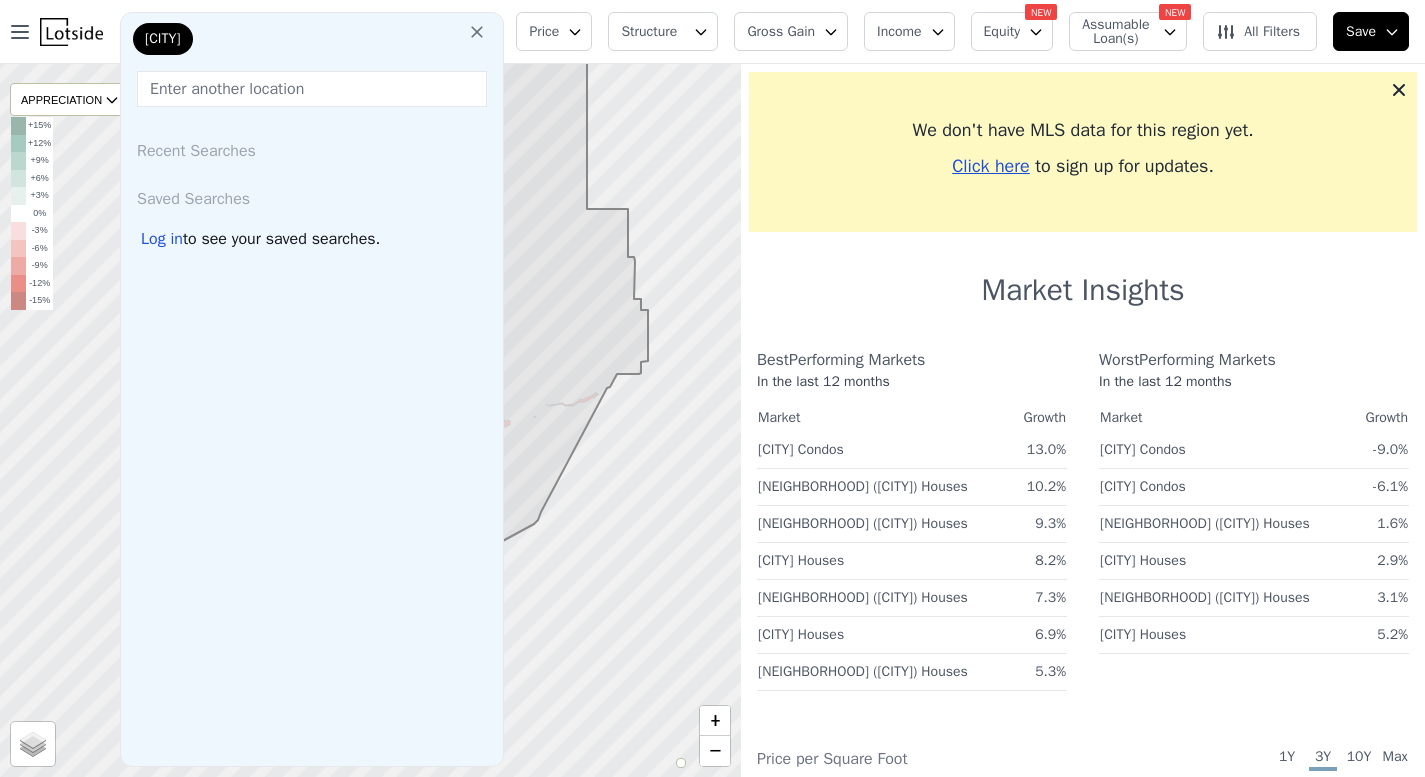 click on "Price" at bounding box center (554, 31) 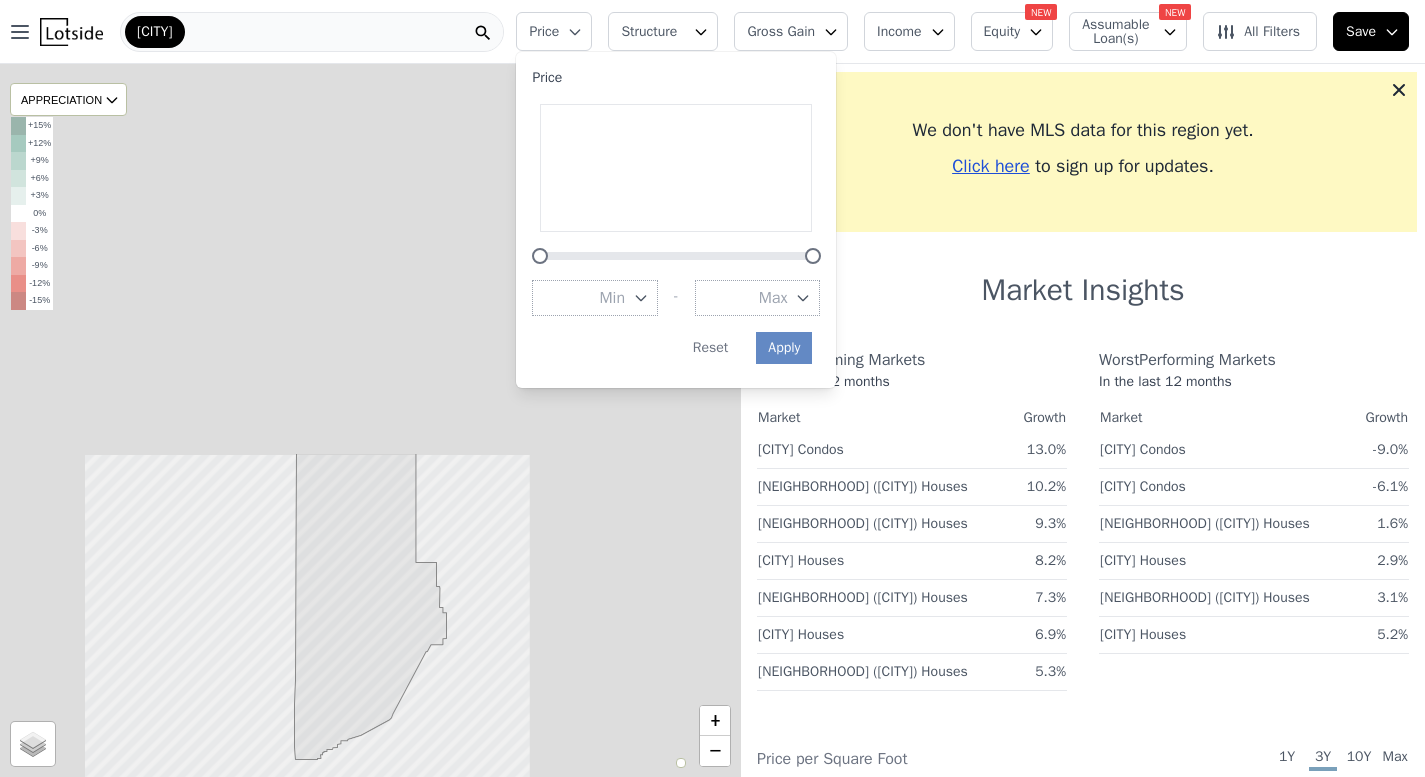 click on "Structure" at bounding box center (663, 31) 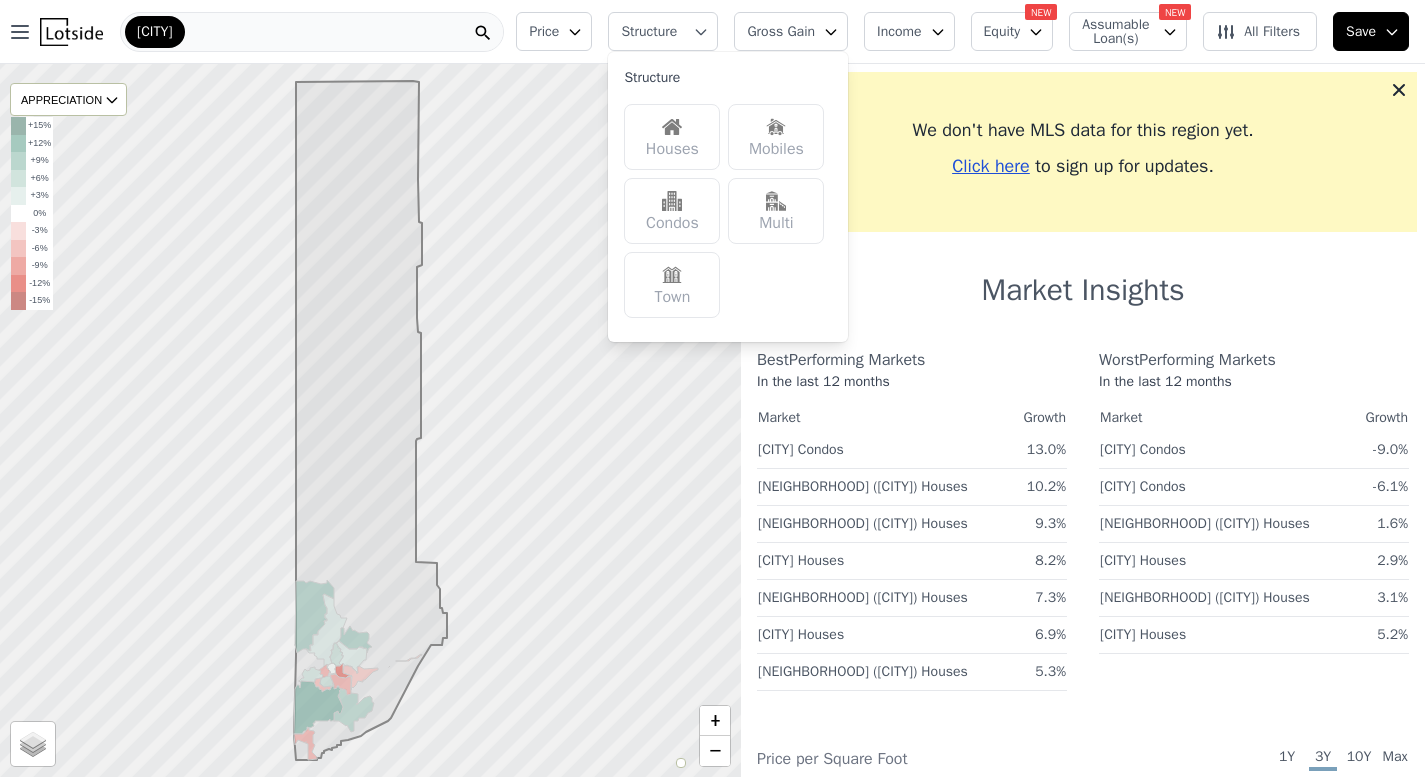 click 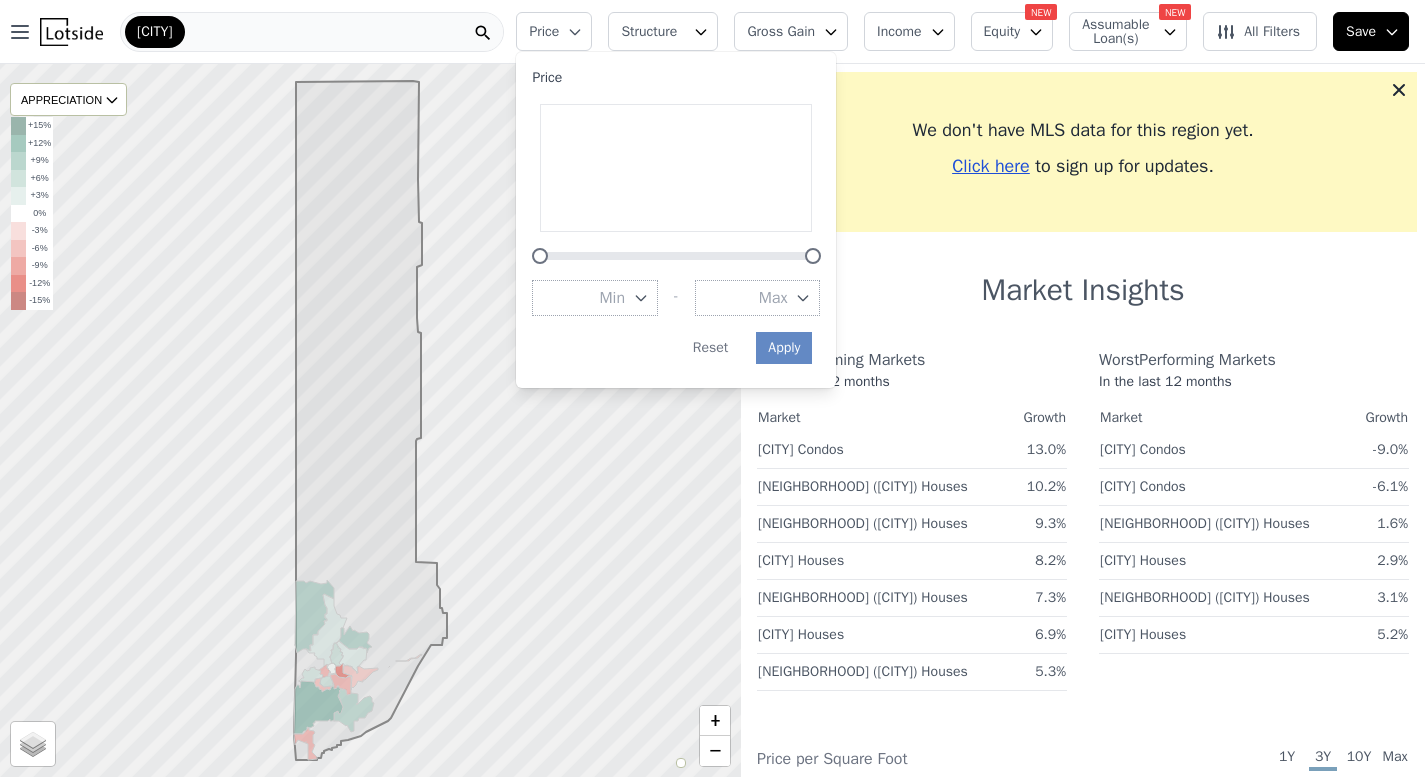 click on "Structure" at bounding box center [653, 32] 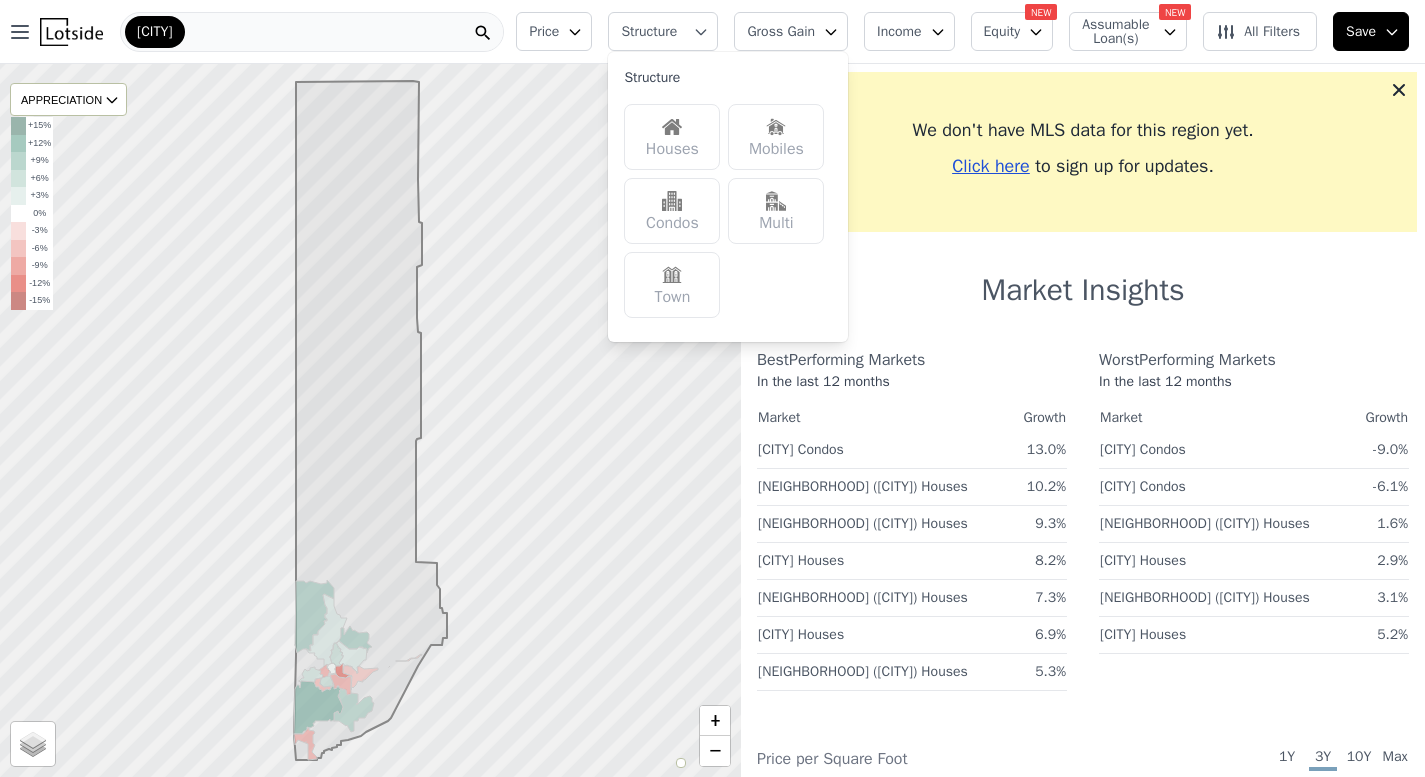 click at bounding box center (672, 127) 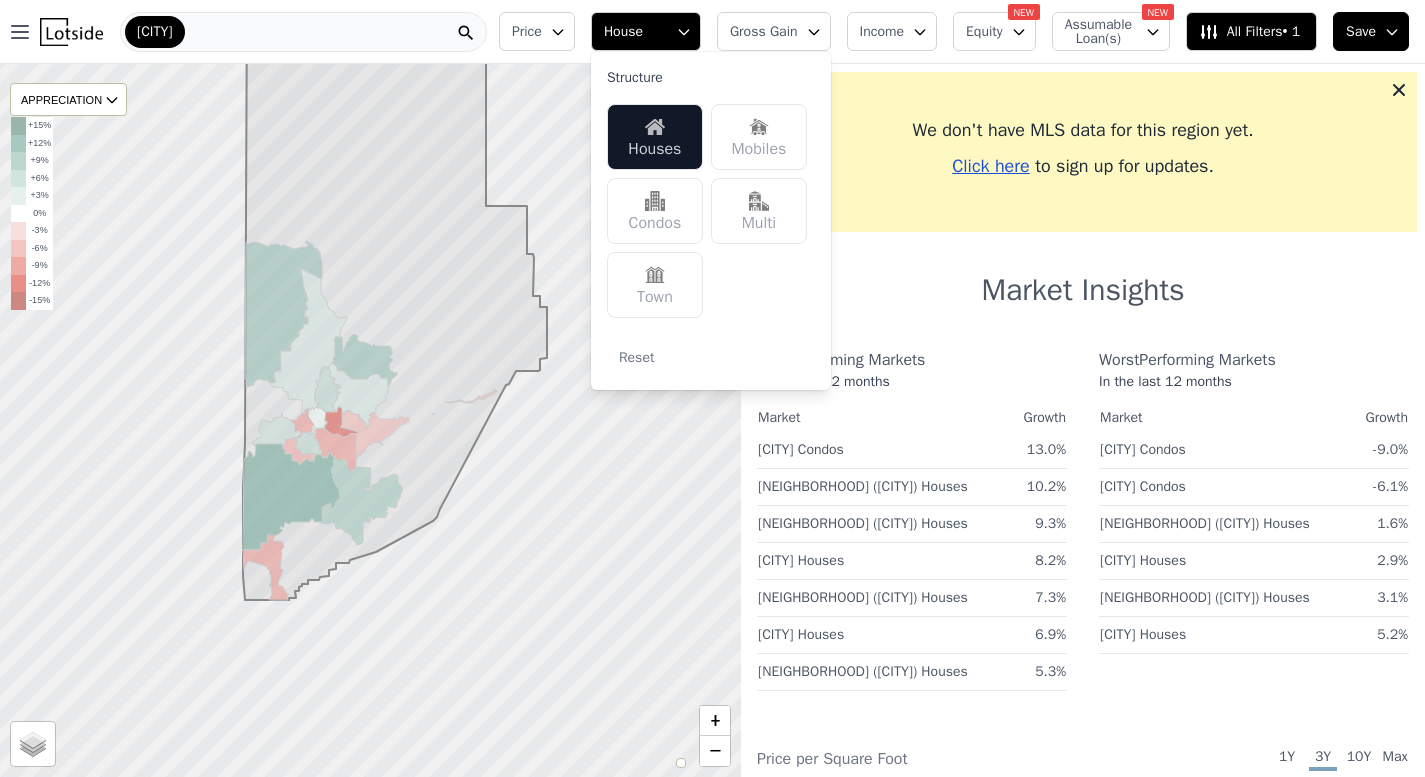 click at bounding box center (370, 421) 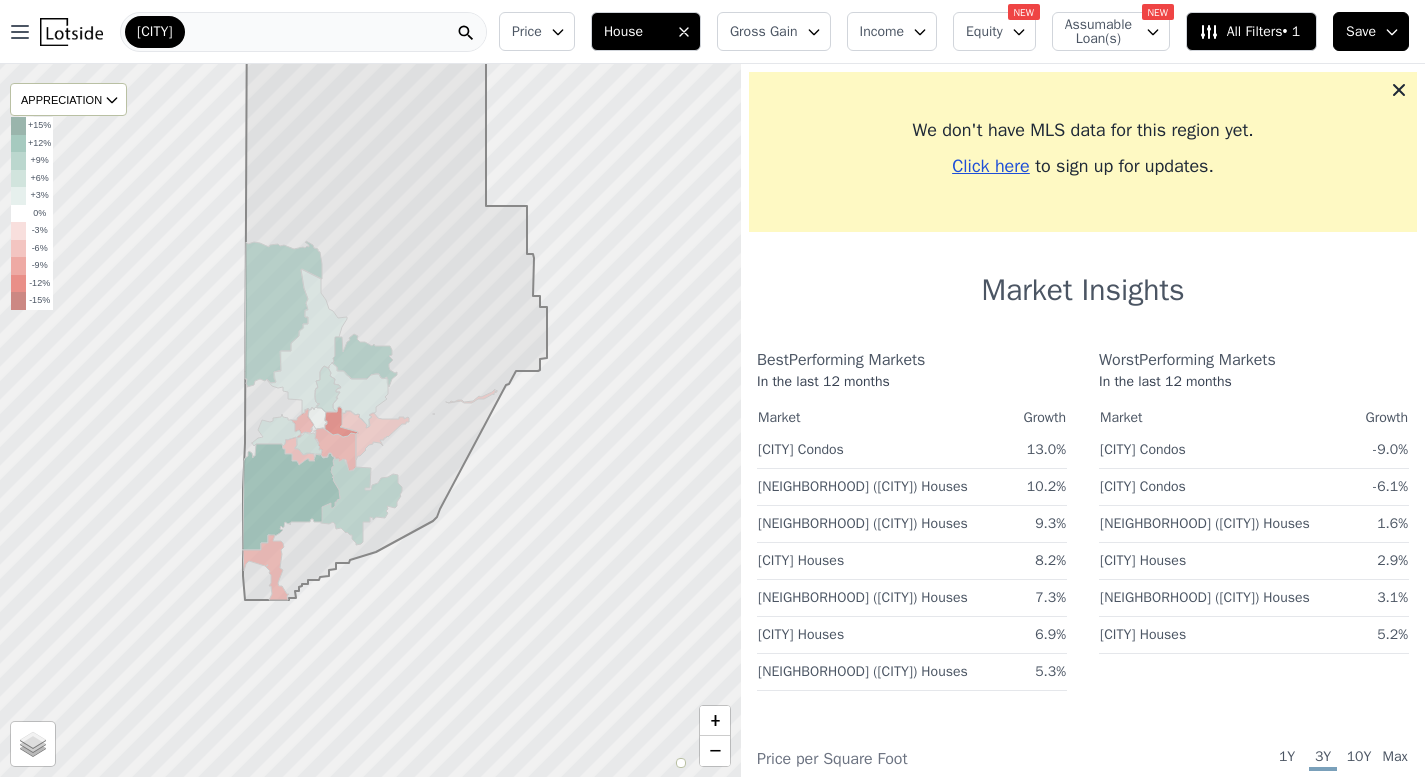 click on "Income" at bounding box center (882, 32) 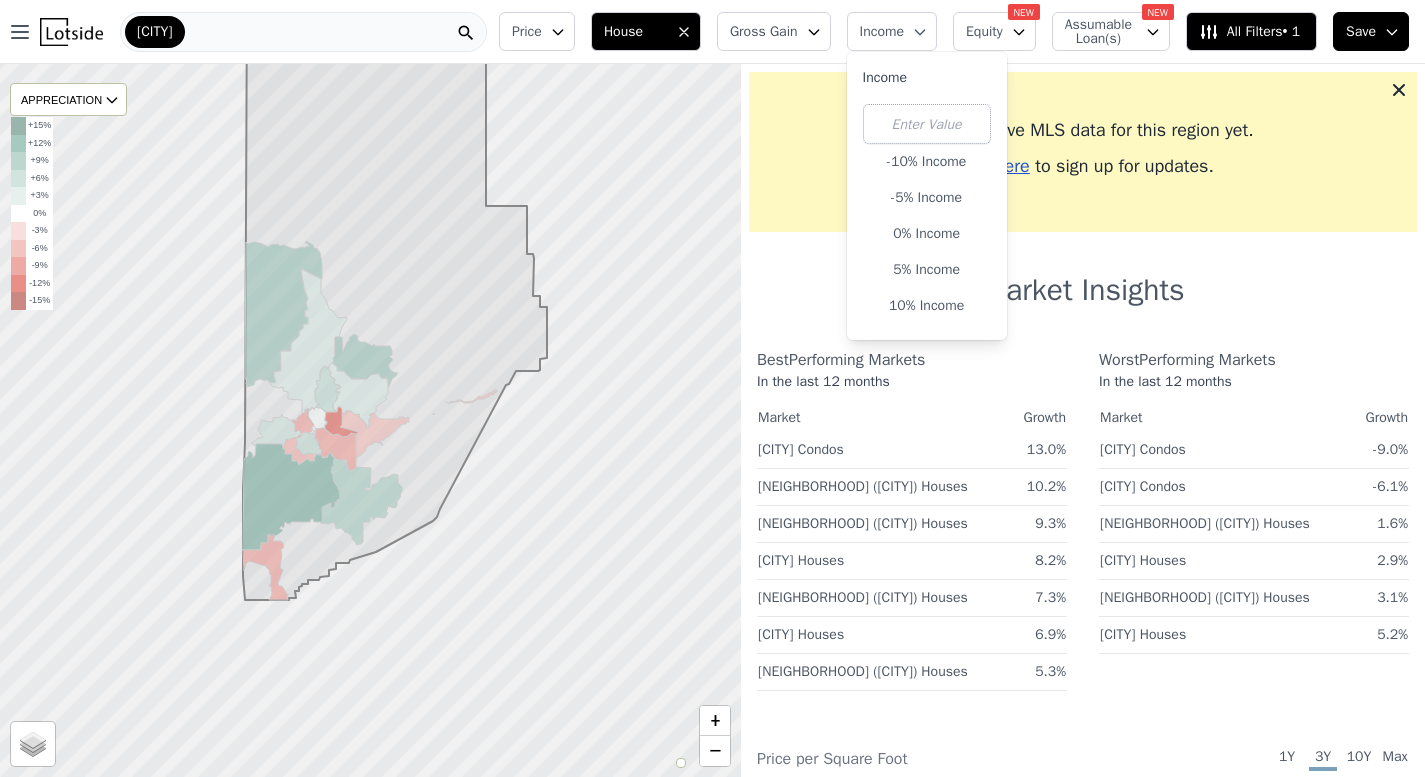 click on "Gross Gain" at bounding box center [764, 32] 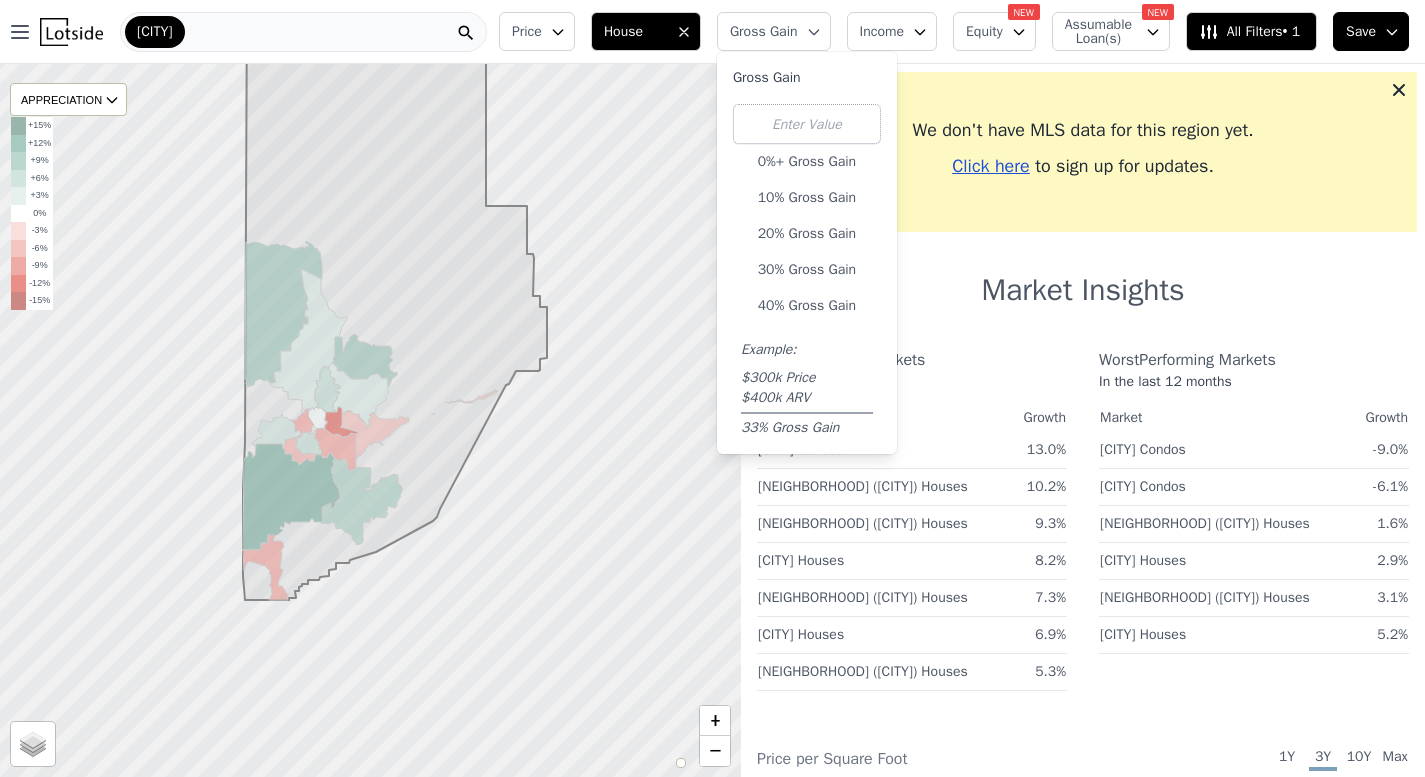 click 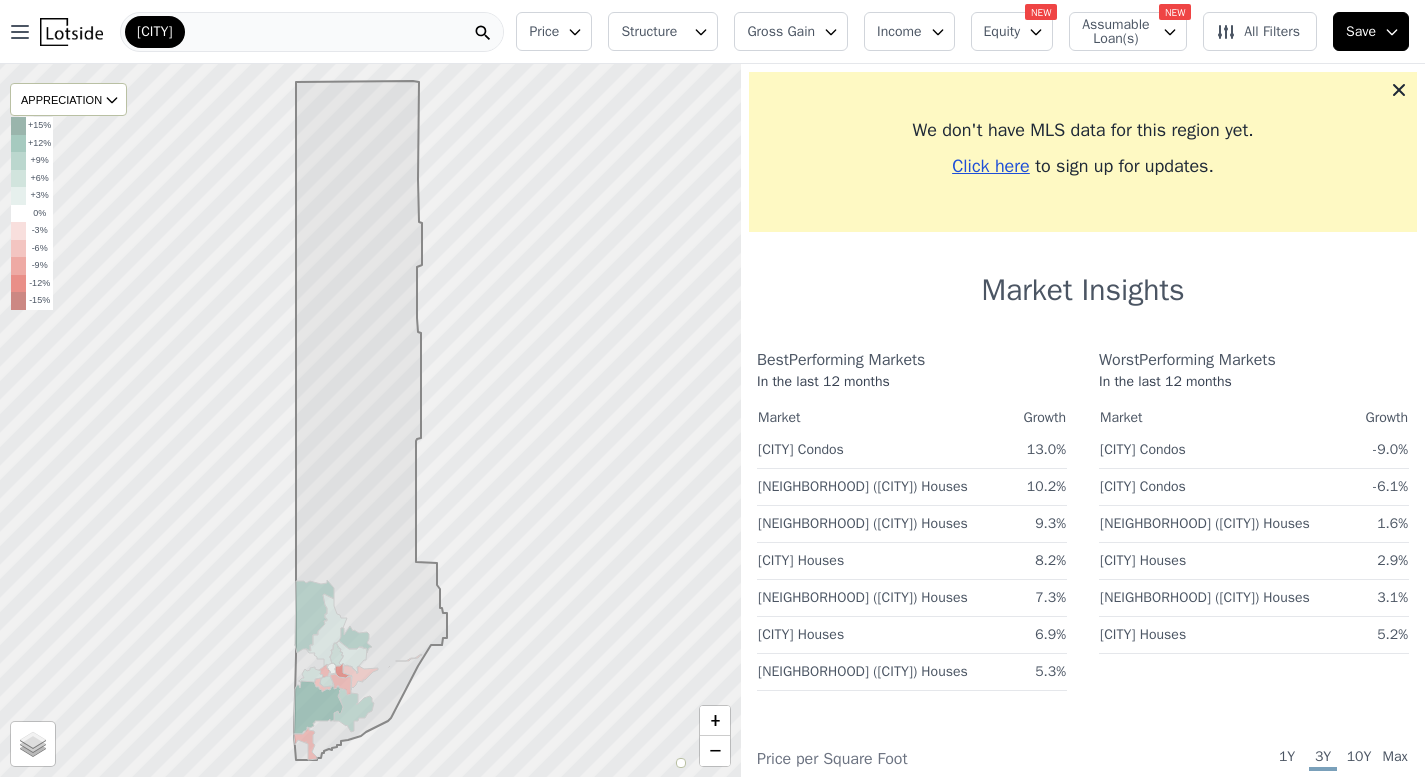 click on "Price" at bounding box center (544, 32) 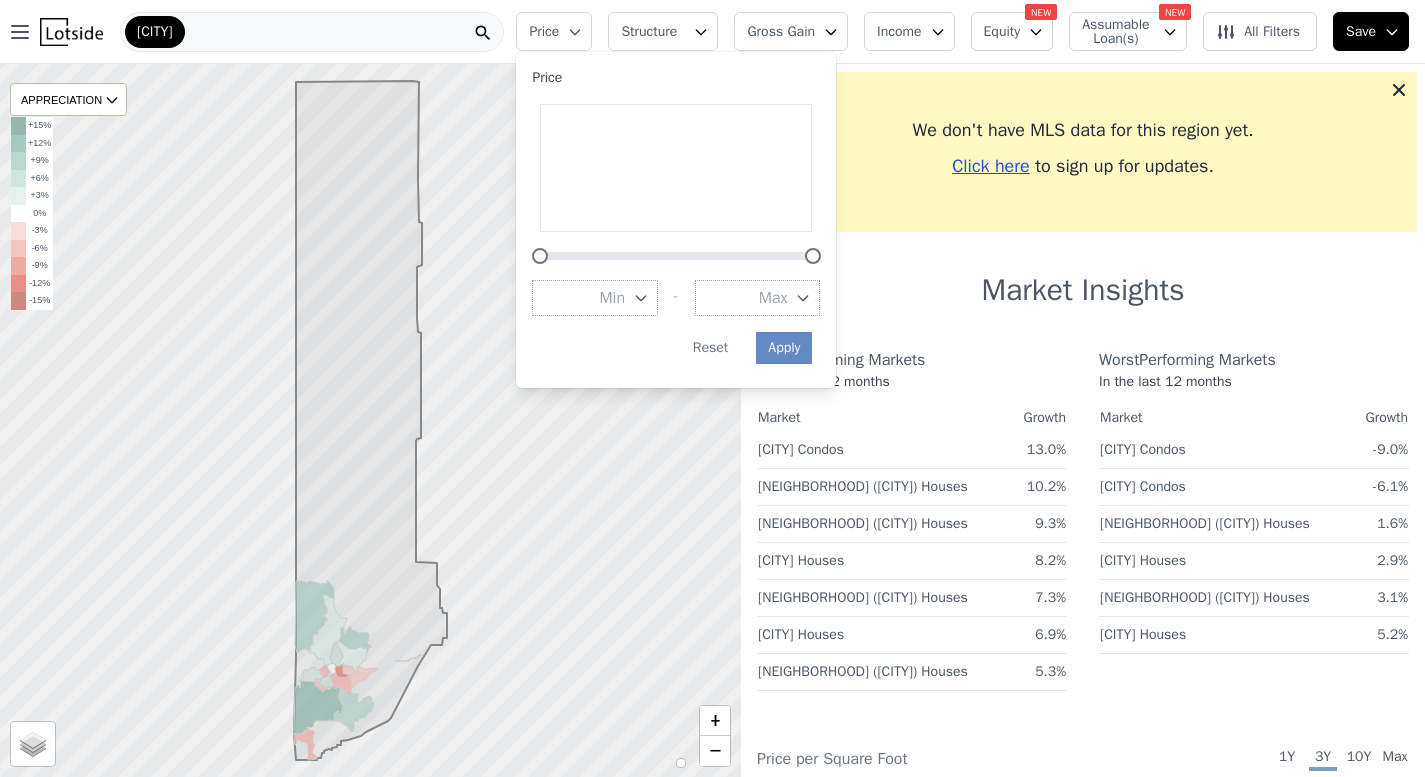click on "[CITY]" at bounding box center [312, 32] 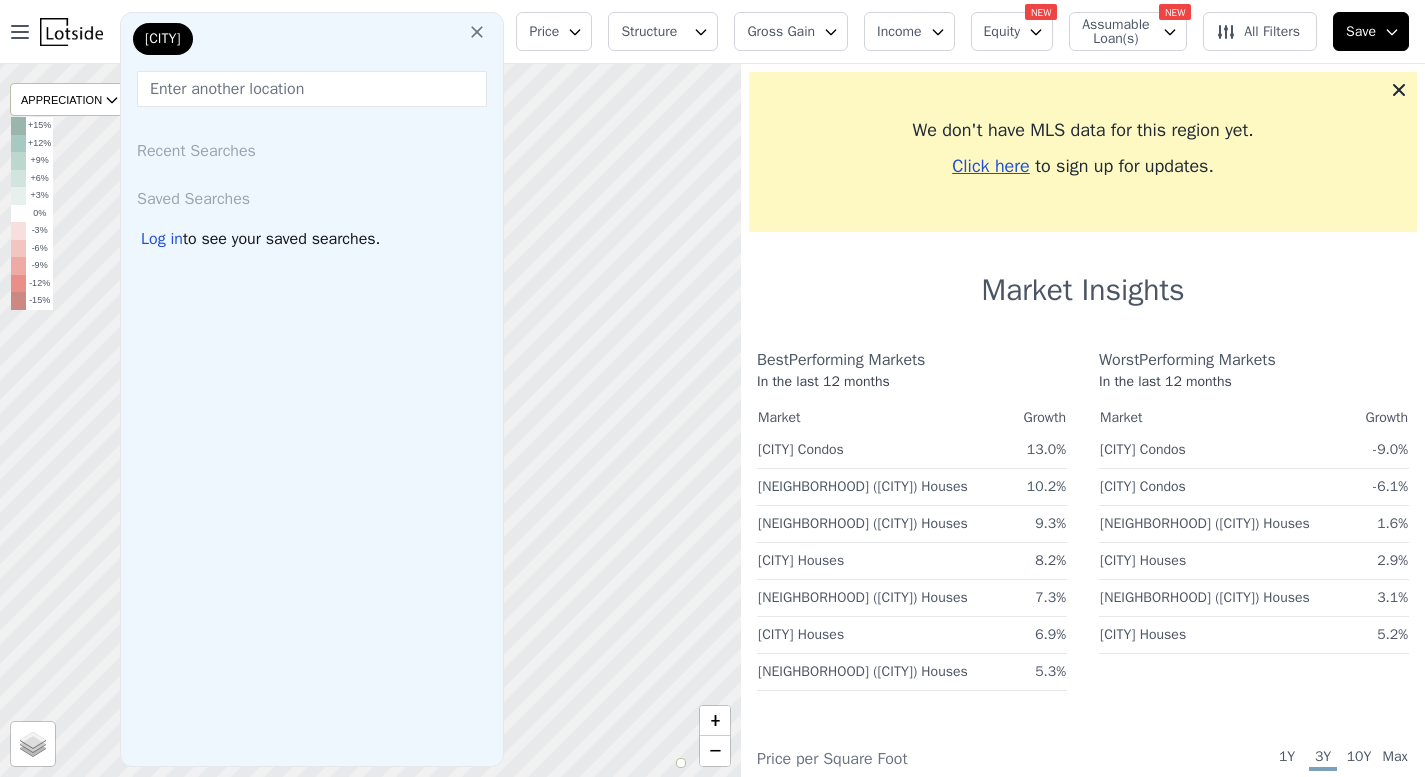 click on "[CITY]" at bounding box center [312, 389] 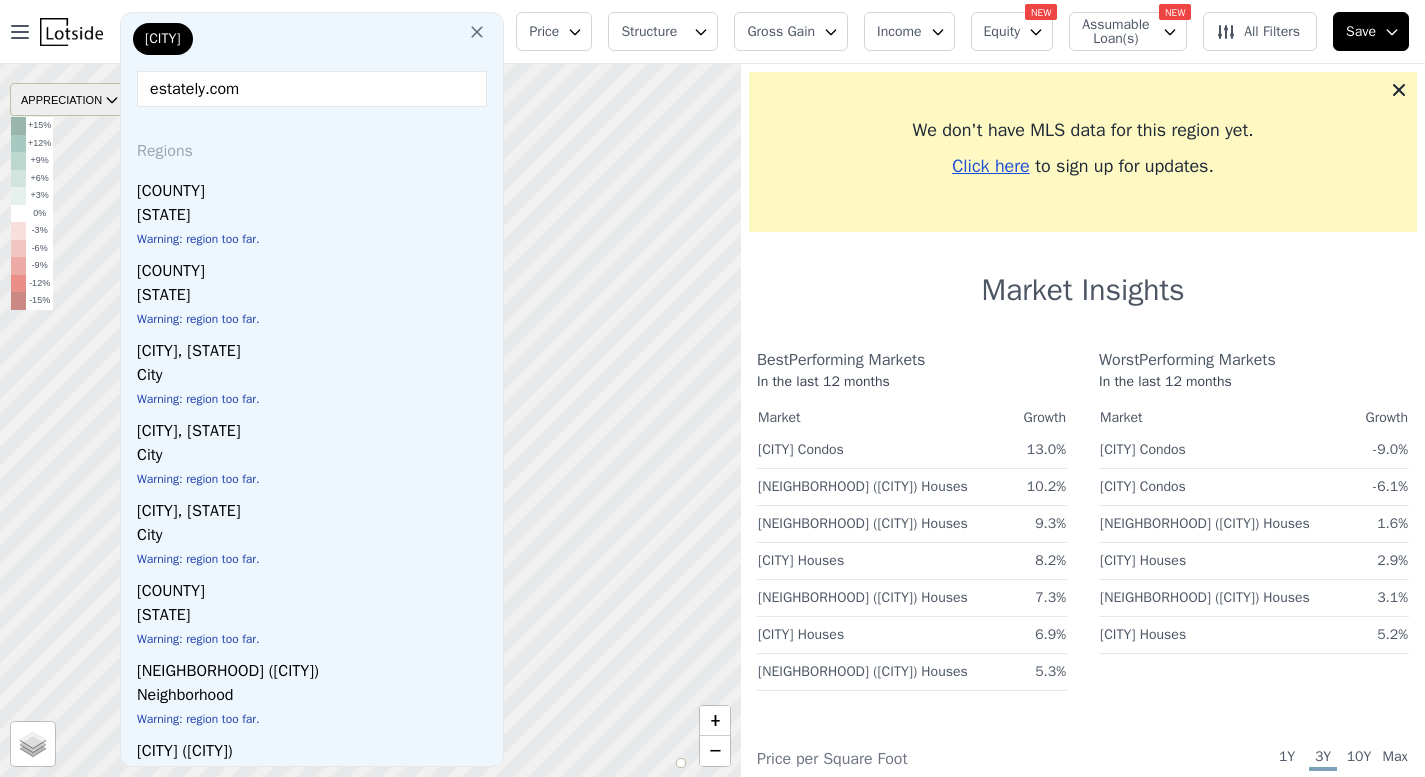 drag, startPoint x: 322, startPoint y: 97, endPoint x: 80, endPoint y: 83, distance: 242.40462 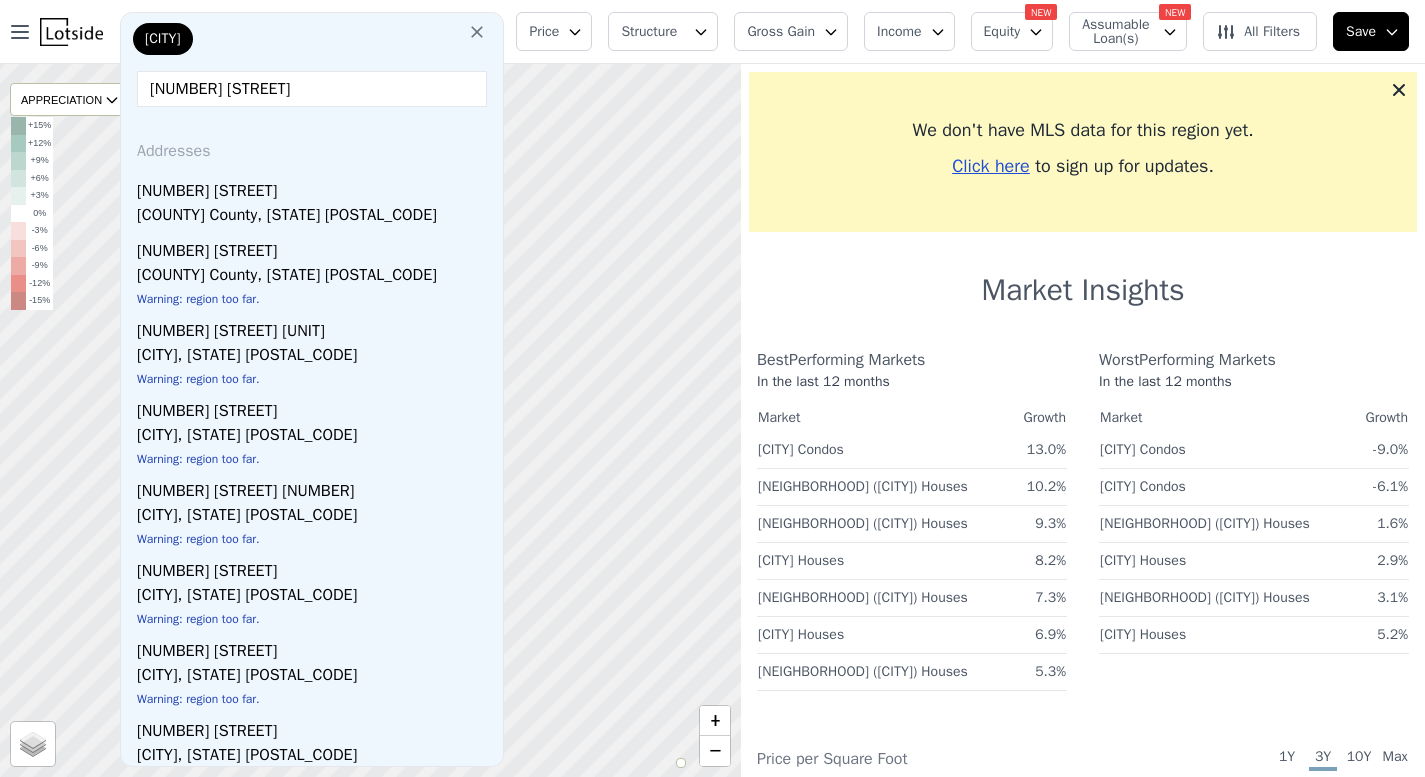 type on "[NUMBER] [STREET]" 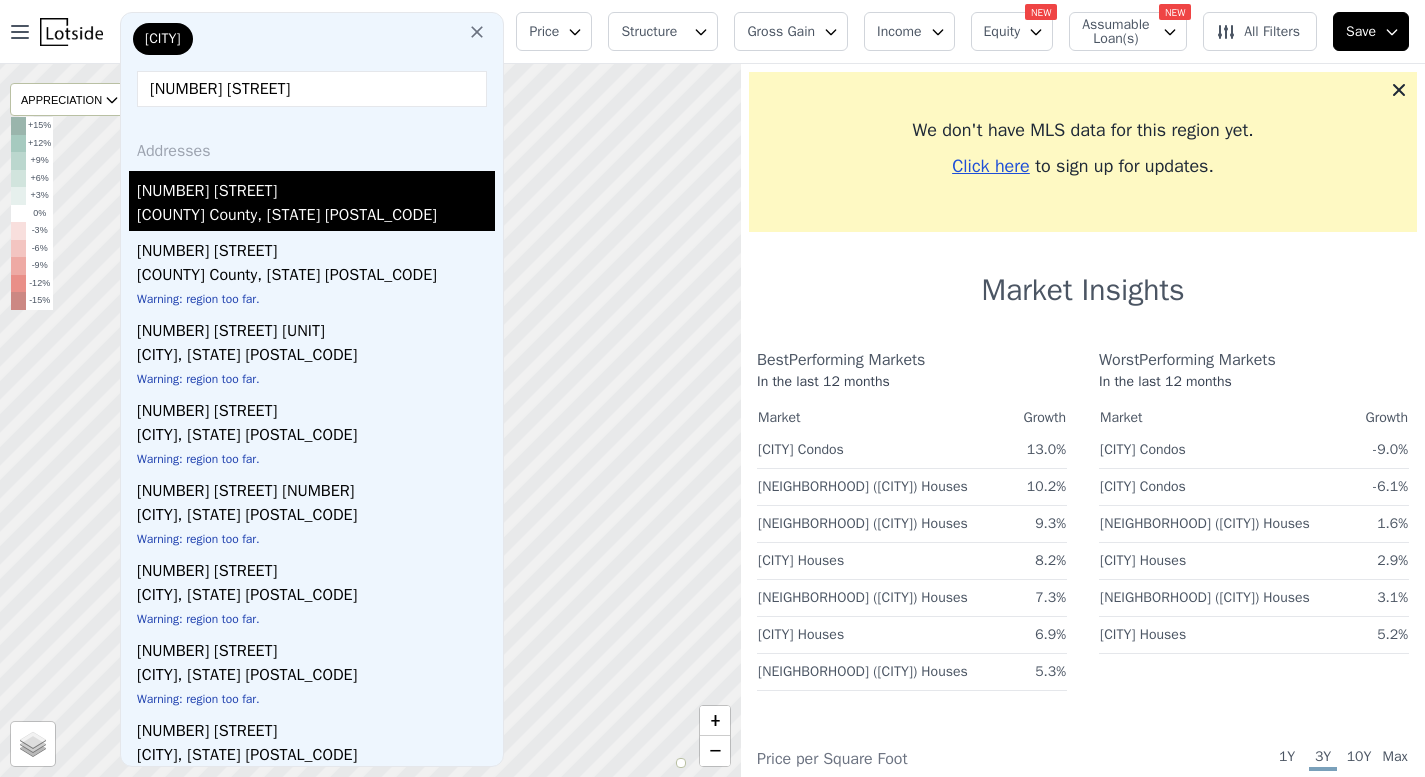 drag, startPoint x: 877, startPoint y: 174, endPoint x: 305, endPoint y: 215, distance: 573.4675 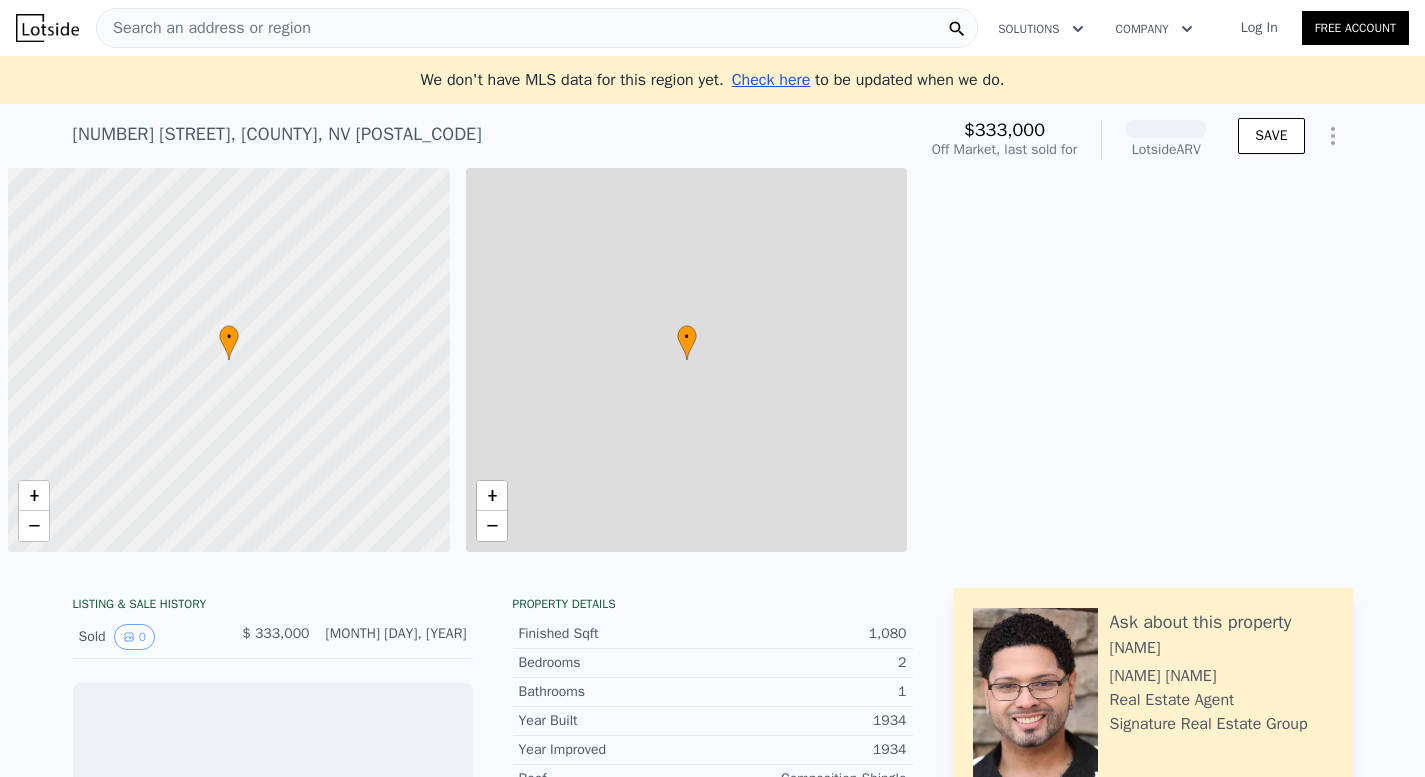 scroll, scrollTop: 0, scrollLeft: 8, axis: horizontal 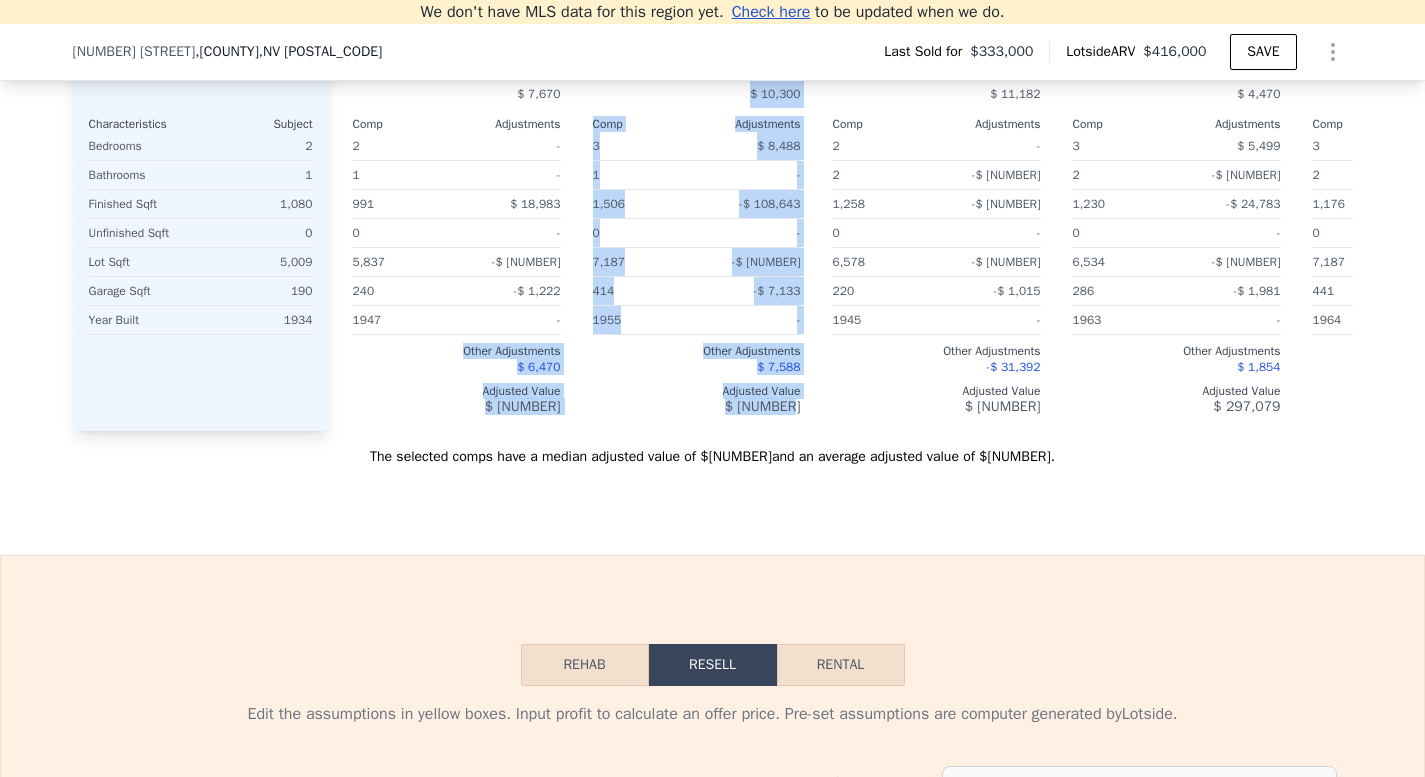 drag, startPoint x: 450, startPoint y: 361, endPoint x: 803, endPoint y: 419, distance: 357.73315 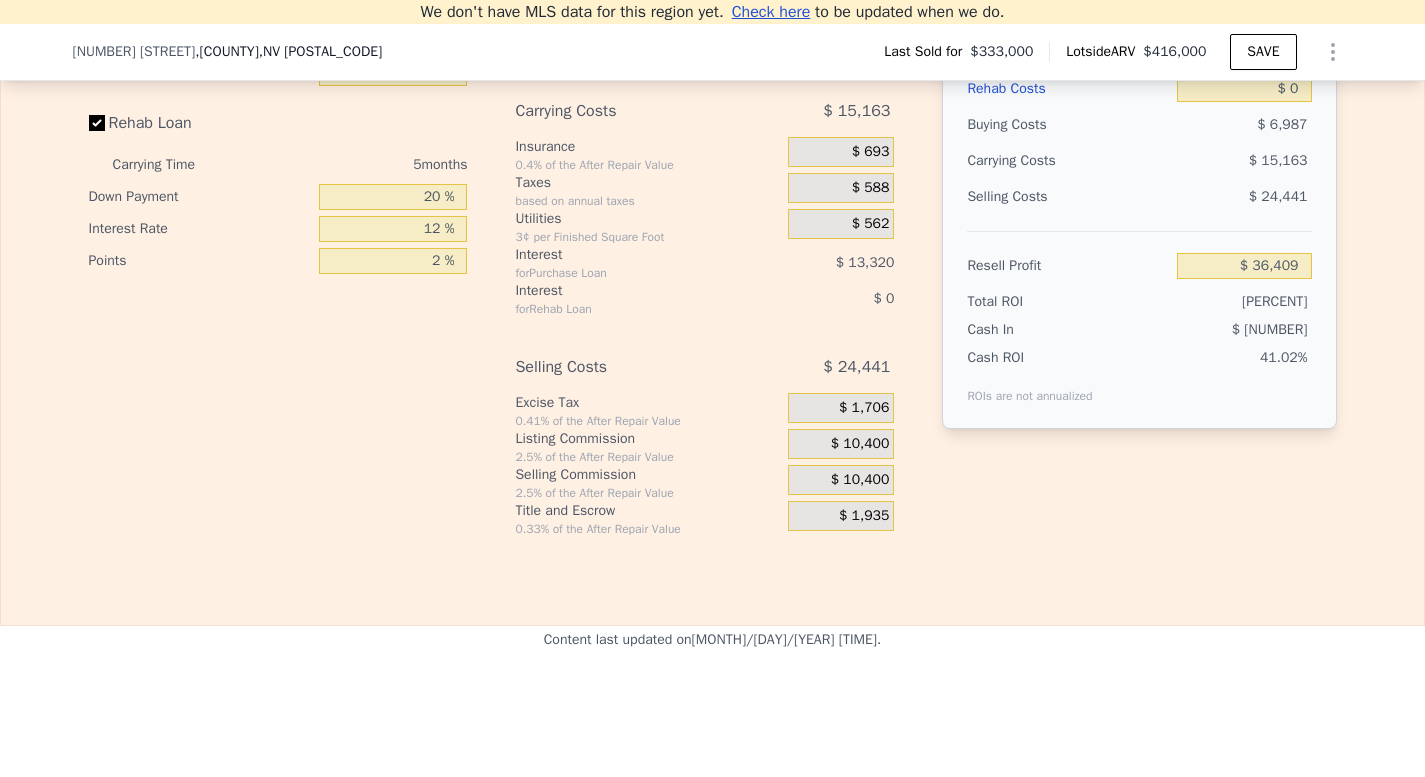 scroll, scrollTop: 2660, scrollLeft: 0, axis: vertical 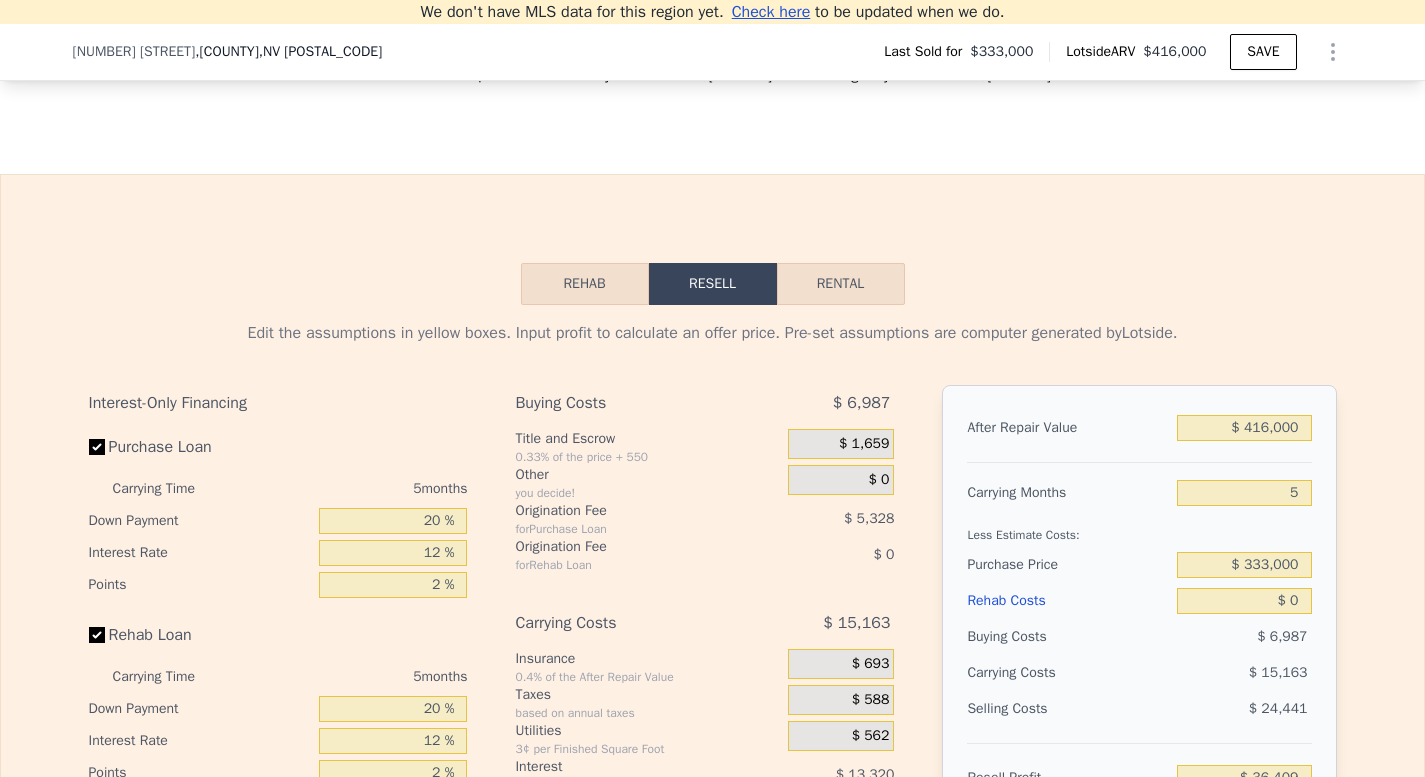 click on "Rehab" at bounding box center (585, 284) 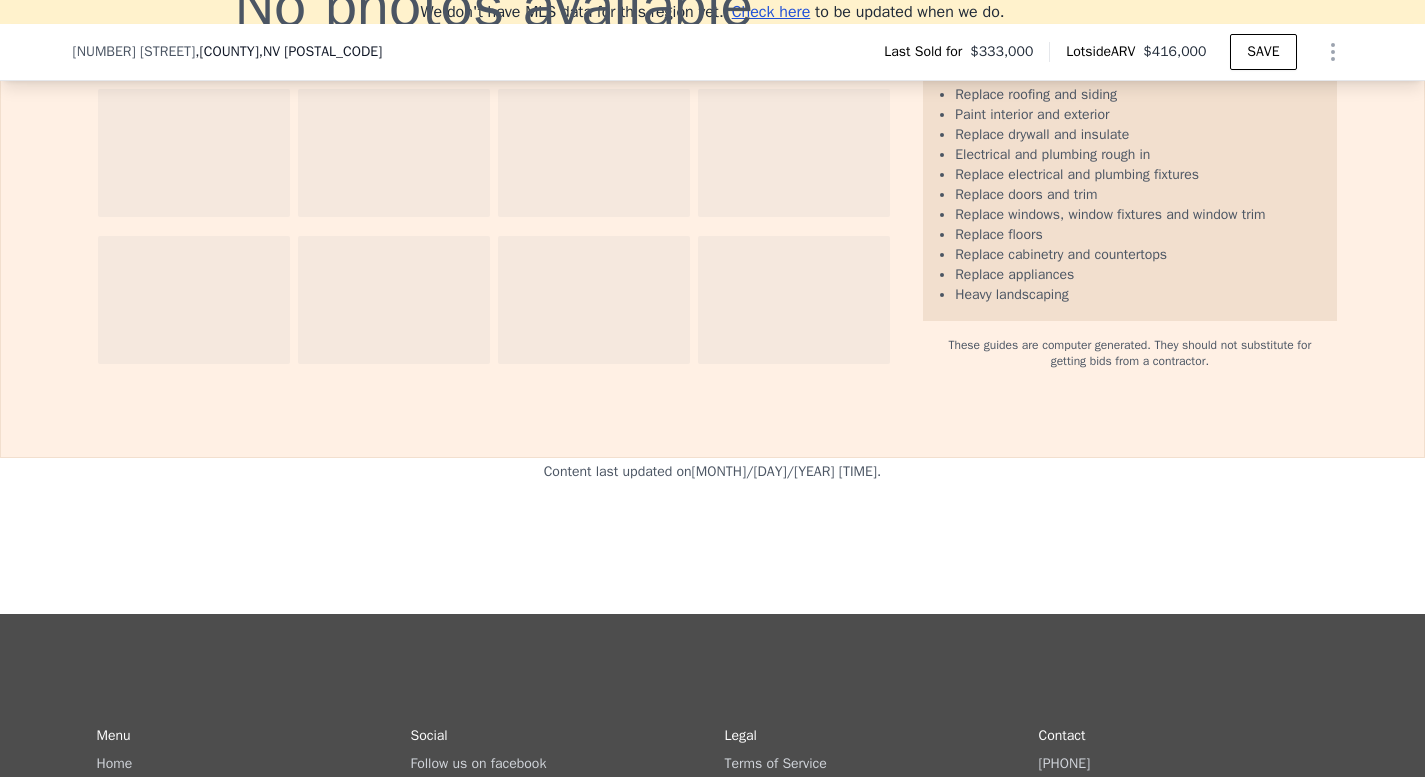 scroll, scrollTop: 2426, scrollLeft: 0, axis: vertical 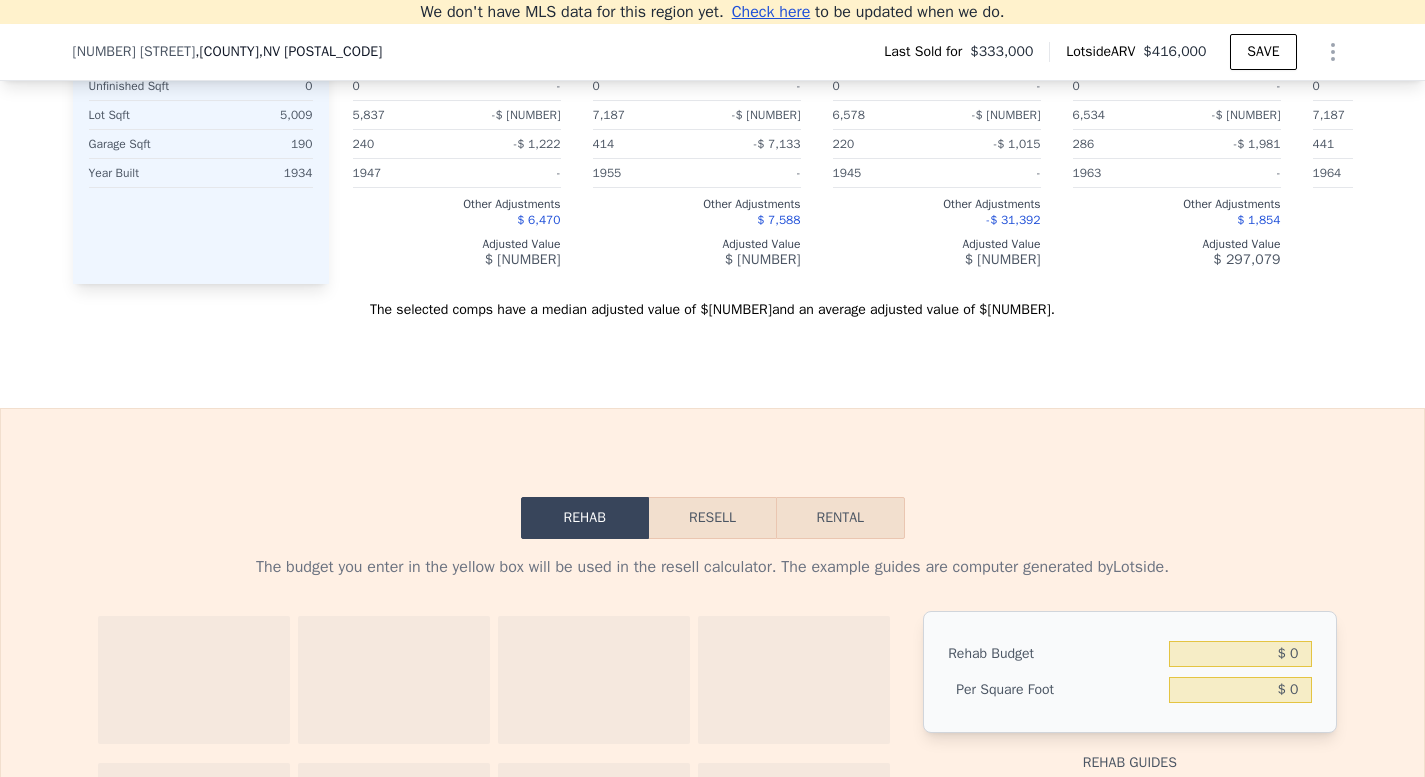 click on "Resell" at bounding box center (712, 518) 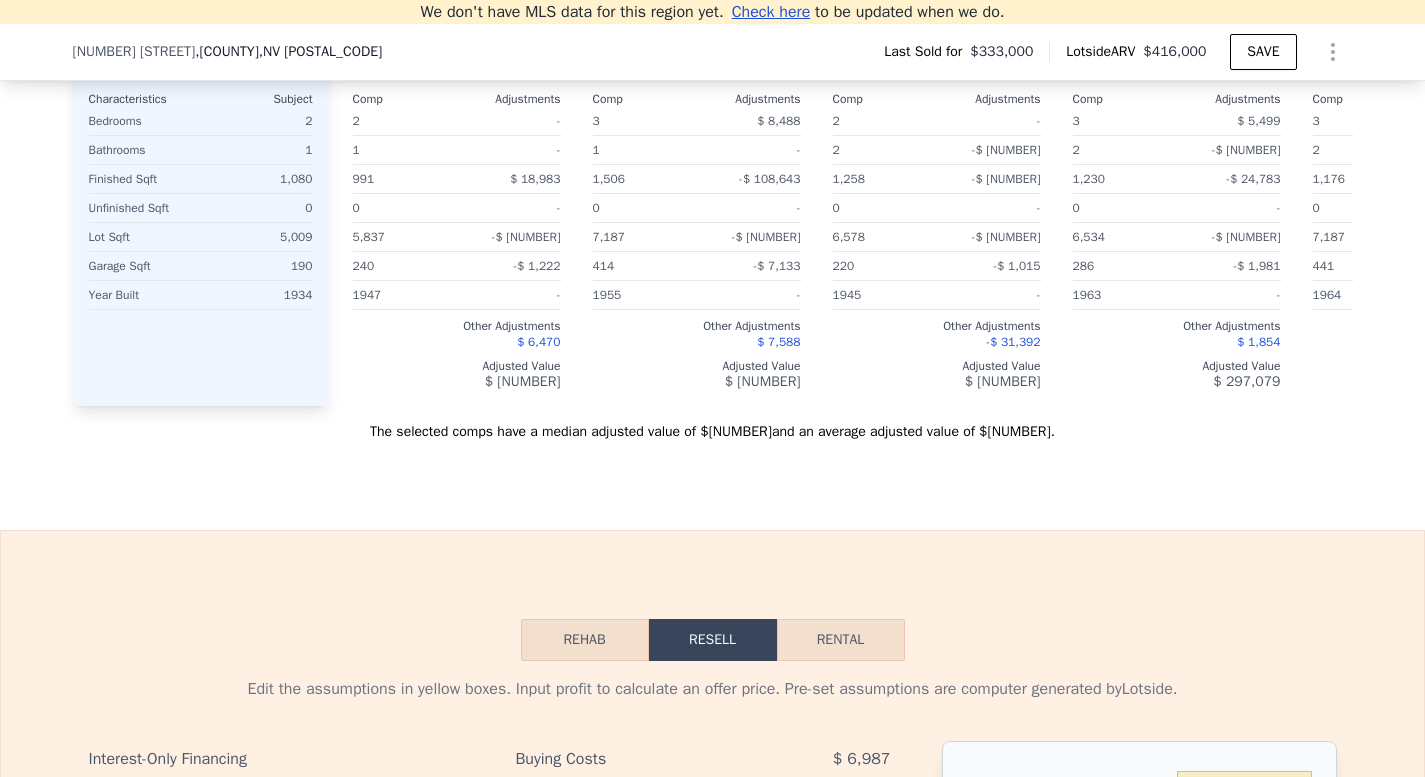 scroll, scrollTop: 1919, scrollLeft: 0, axis: vertical 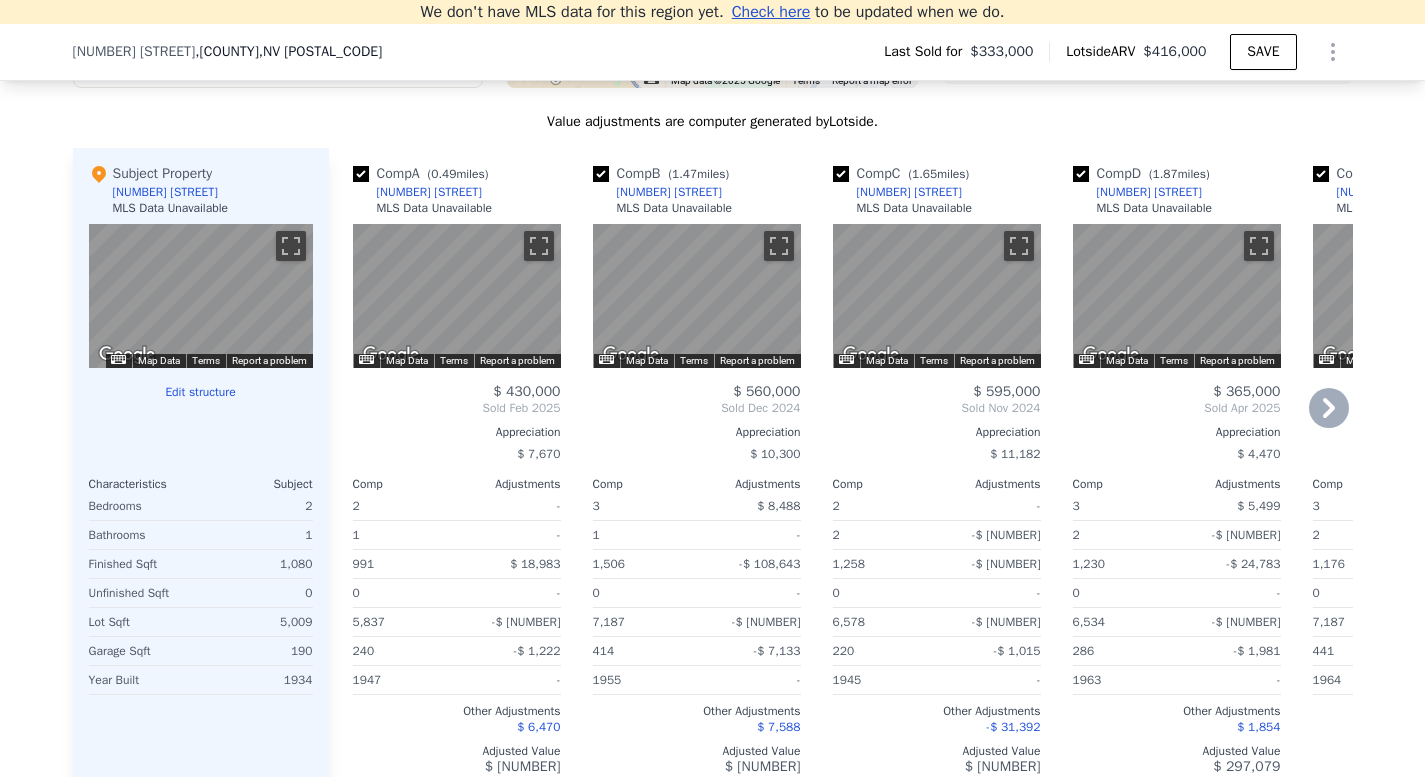 click 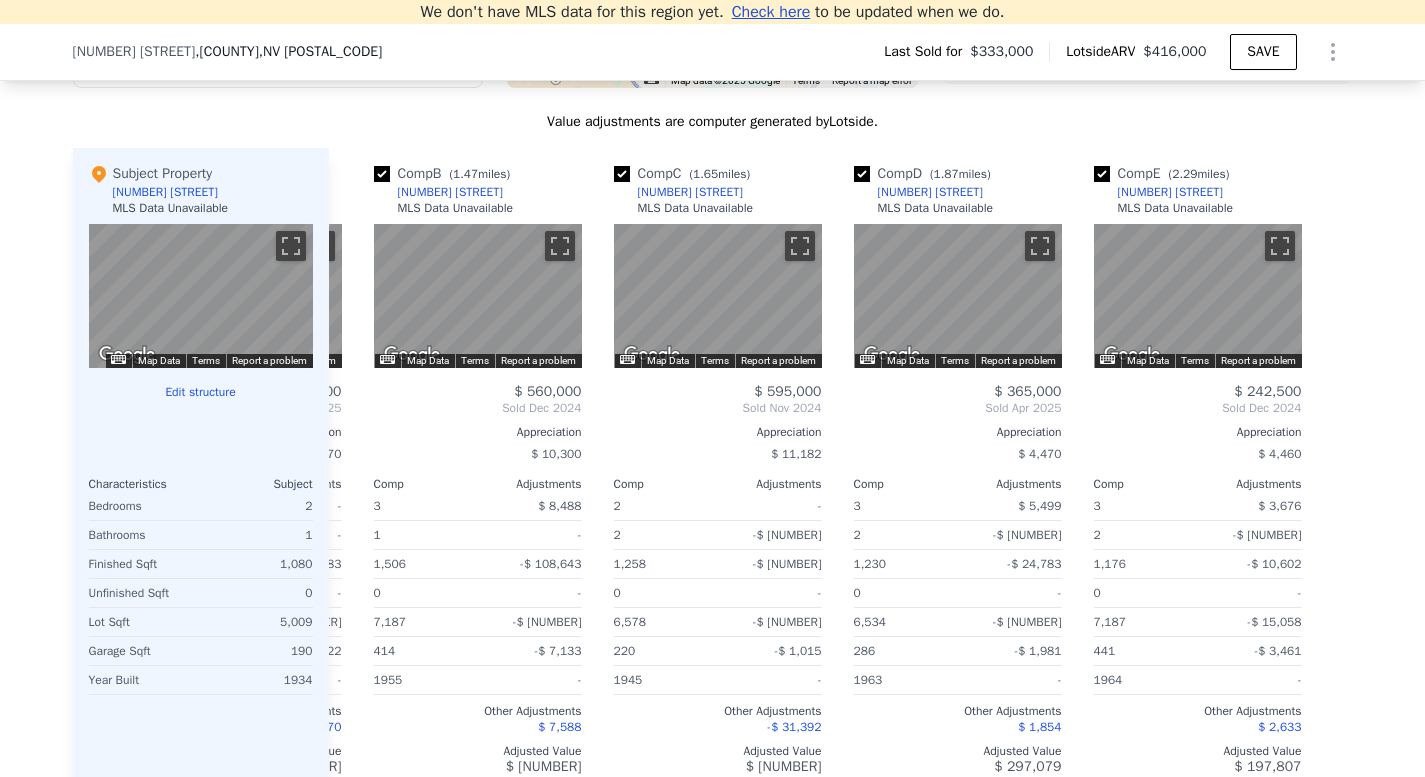 scroll, scrollTop: 0, scrollLeft: 224, axis: horizontal 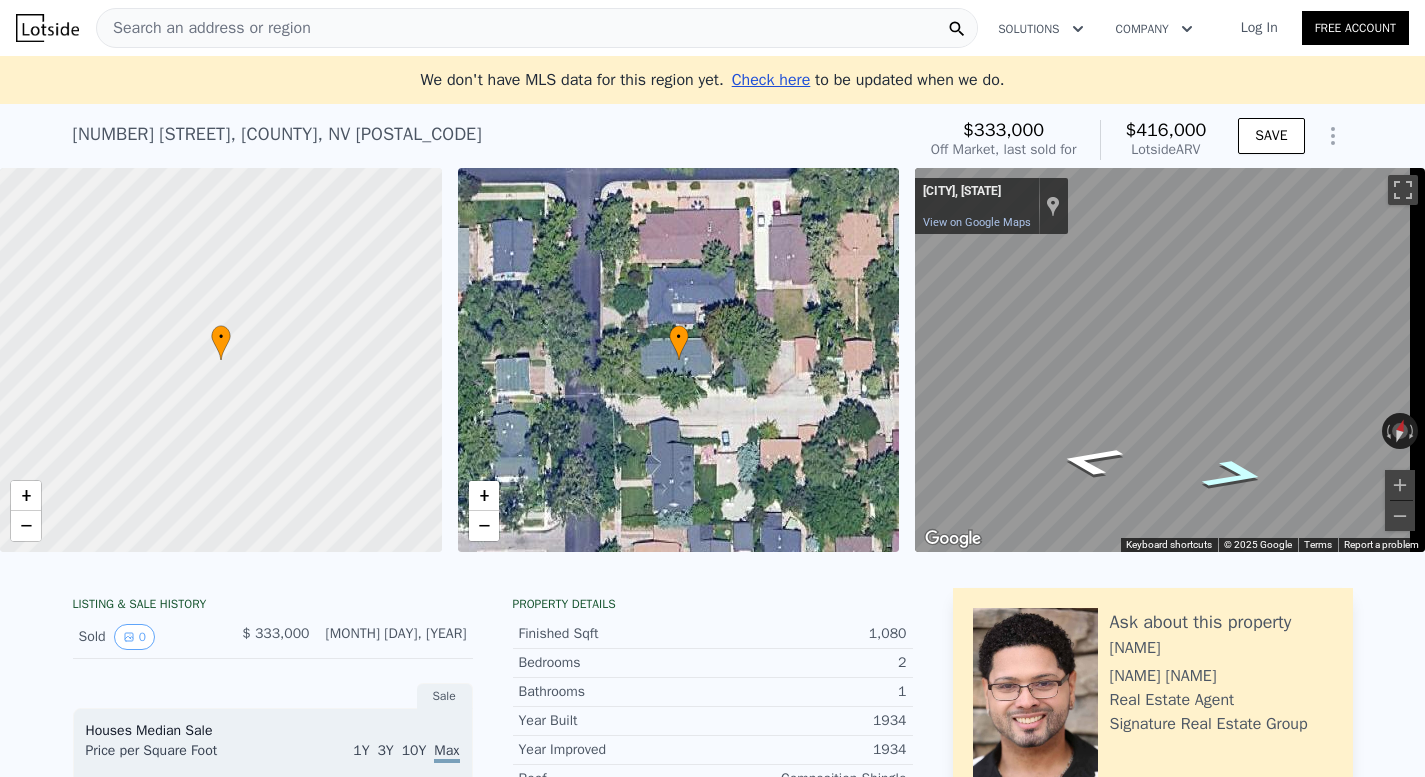 click 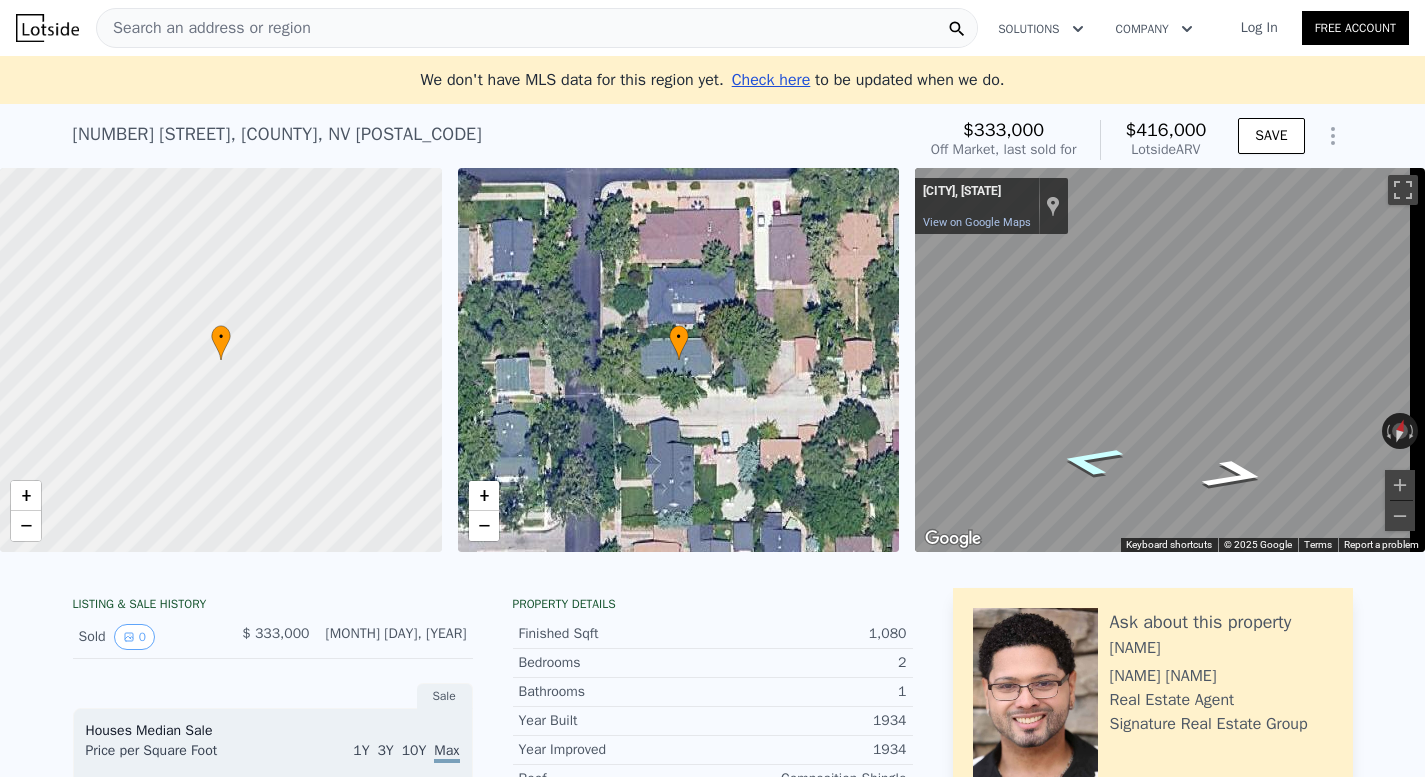 click 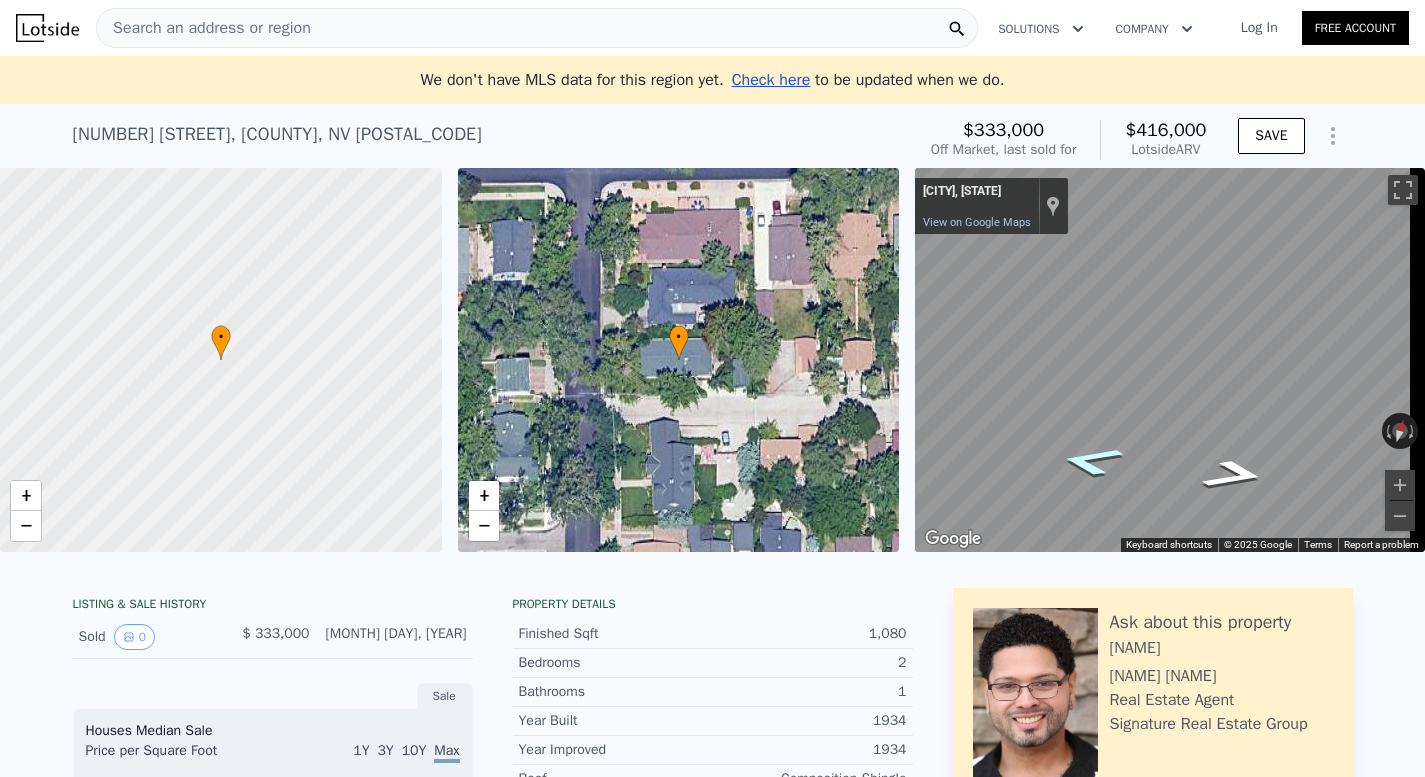 click 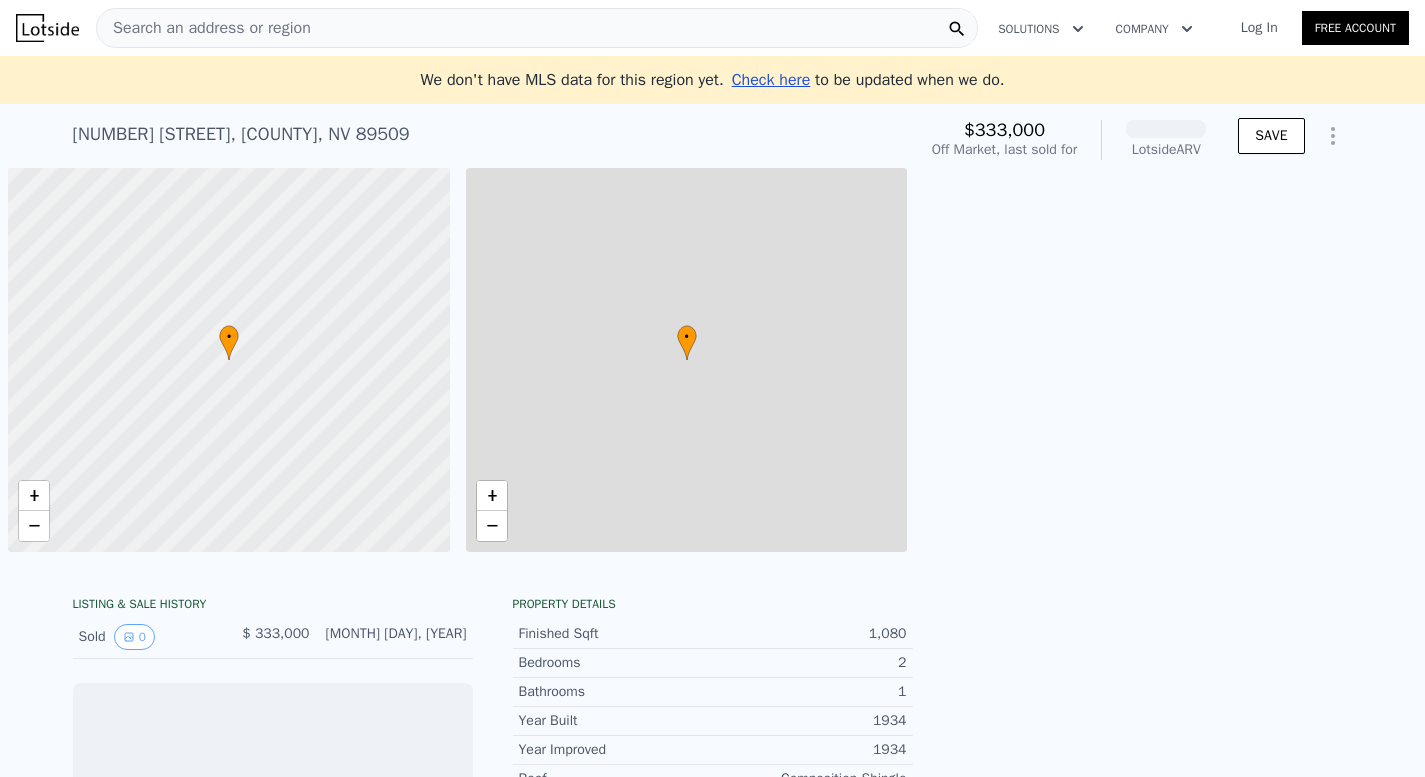 scroll, scrollTop: 0, scrollLeft: 0, axis: both 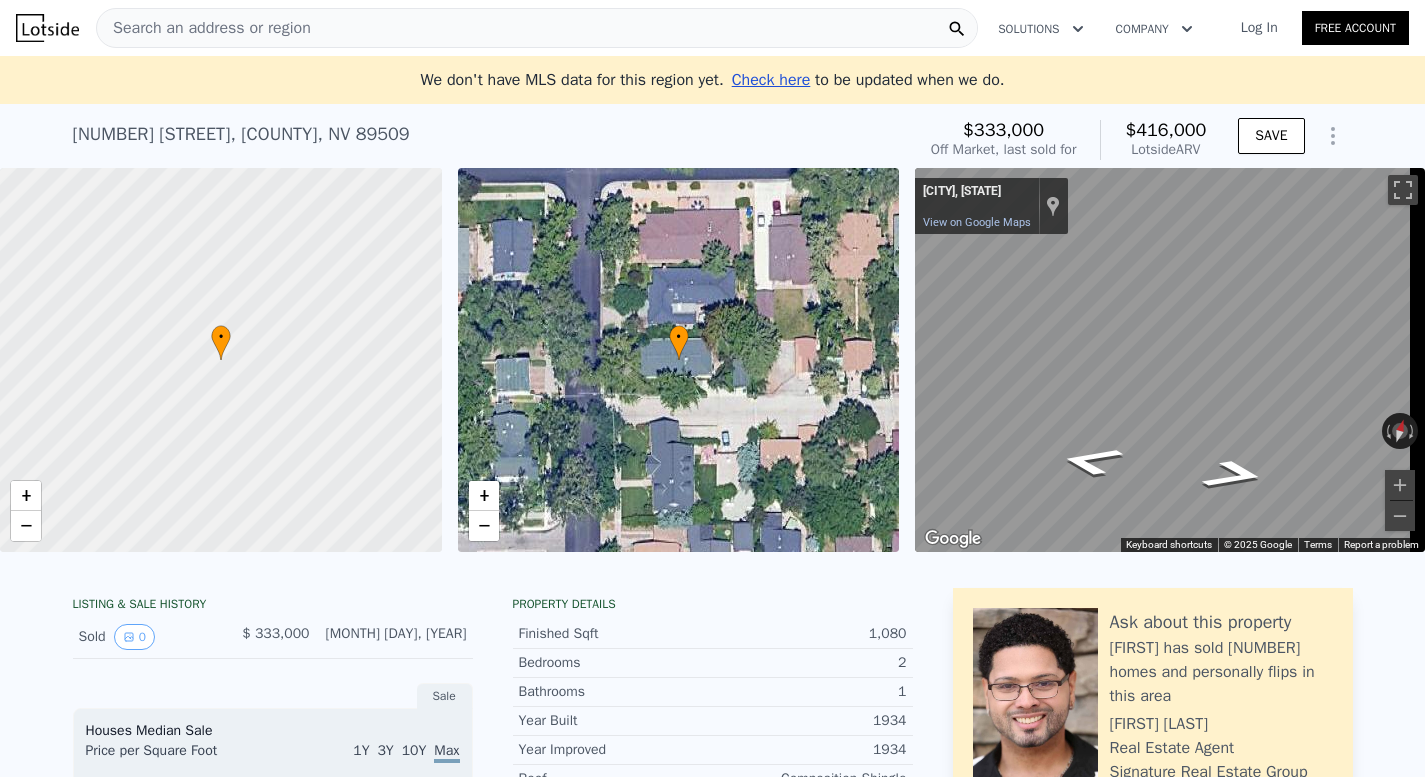 click on "1016 Nixon Ave ,   Washoe County ,   NV   89509 Sold Dec 2014 for  $333k (~ARV  $416k )" at bounding box center (490, 140) 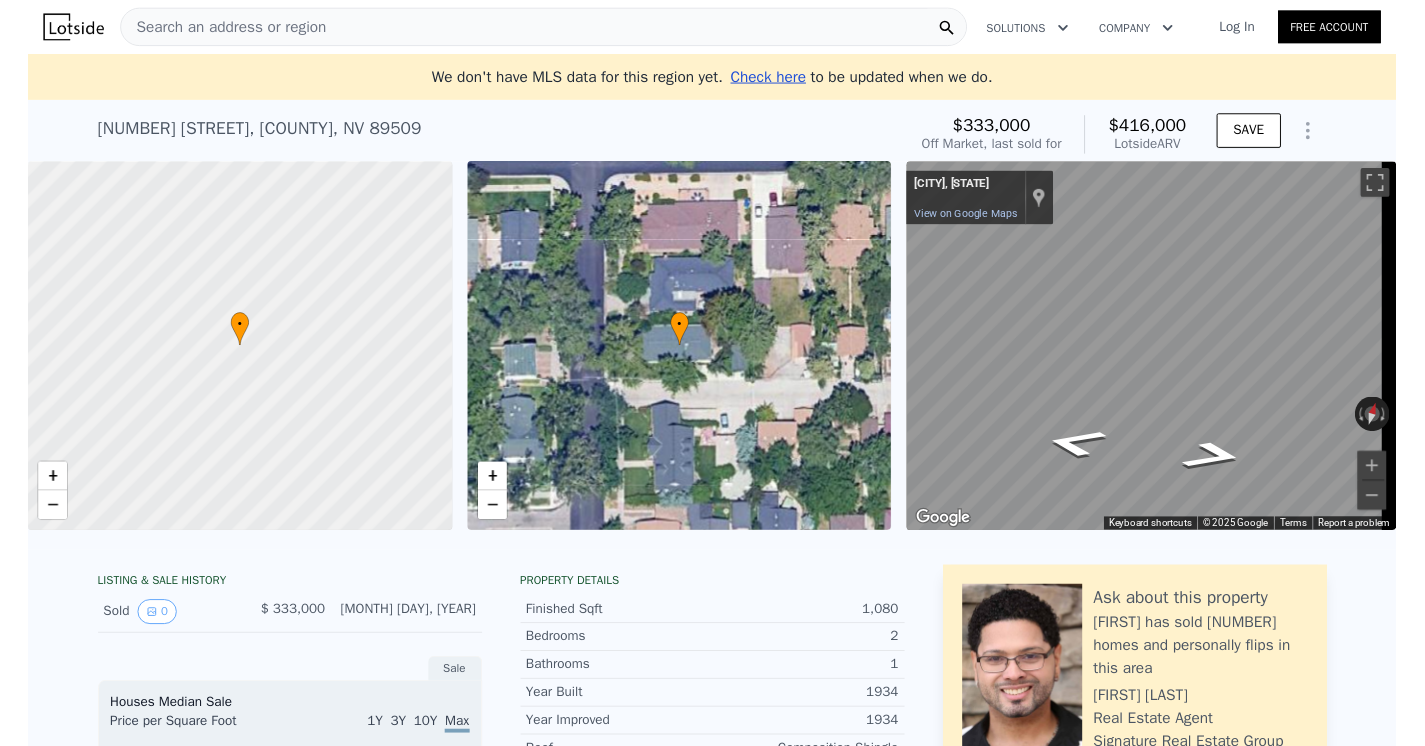 scroll, scrollTop: 2728, scrollLeft: 0, axis: vertical 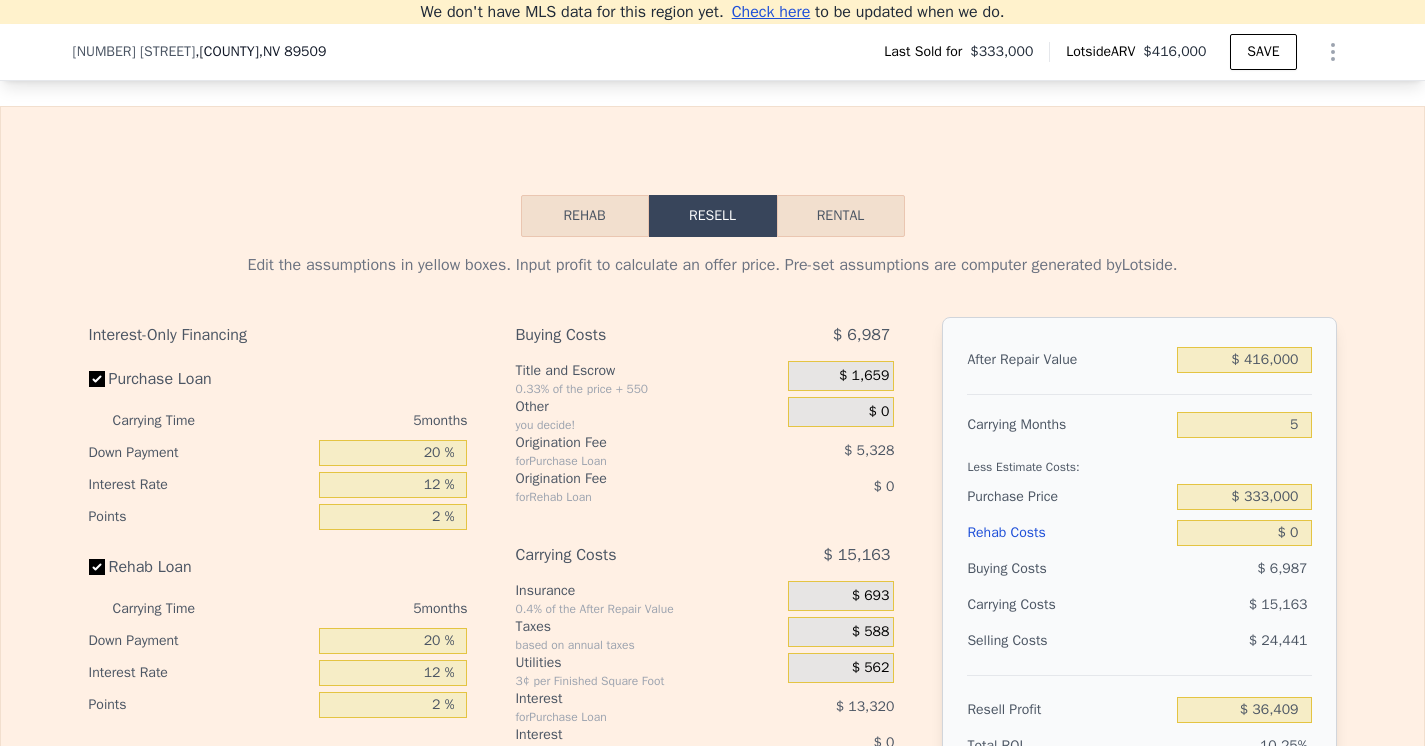 click on "Rehab   Resell   Rental Edit the assumptions in yellow boxes. Input profit to calculate an offer price. Pre-set assumptions are computer generated by  Lotside . Interest-Only Financing Purchase Loan Carrying Time 5  months Down Payment 20 % Interest Rate 12 % Points 2 % Rehab Loan Carrying Time 5  months Down Payment 20 % Interest Rate 12 % Points 2 % Buying Costs $ 6,987 Title and Escrow 0.33% of the price + 550 $ 1,659 Other you decide! $ 0 Origination Fee for  Purchase Loan $ 5,328 Origination Fee for  Rehab Loan $ 0 Carrying Costs $ 15,163 Insurance 0.4% of the After Repair Value $ 693 Taxes based on annual taxes $ 588 Utilities 3¢ per Finished Square Foot $ 562 Interest for  Purchase Loan $ 13,320 Interest for  Rehab Loan $ 0 Selling Costs $ 24,441 Excise Tax 0.41% of the After Repair Value $ 1,706 Listing Commission 2.5% of the After Repair Value $ 10,400 Selling Commission 2.5% of the After Repair Value $ 10,400 Title and Escrow 0.33% of the After Repair Value $ 1,935 After Repair Value $ 416,000 5" at bounding box center [712, 588] 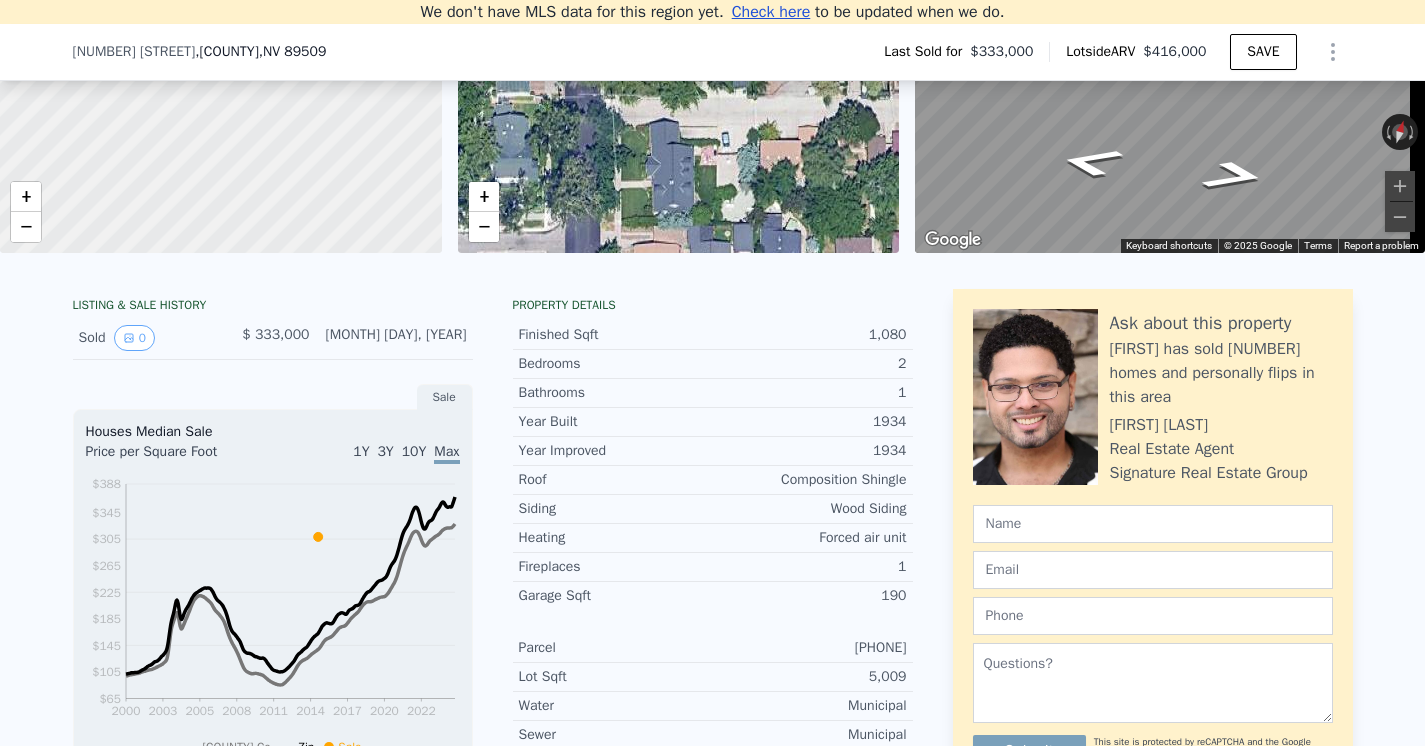 scroll, scrollTop: 385, scrollLeft: 0, axis: vertical 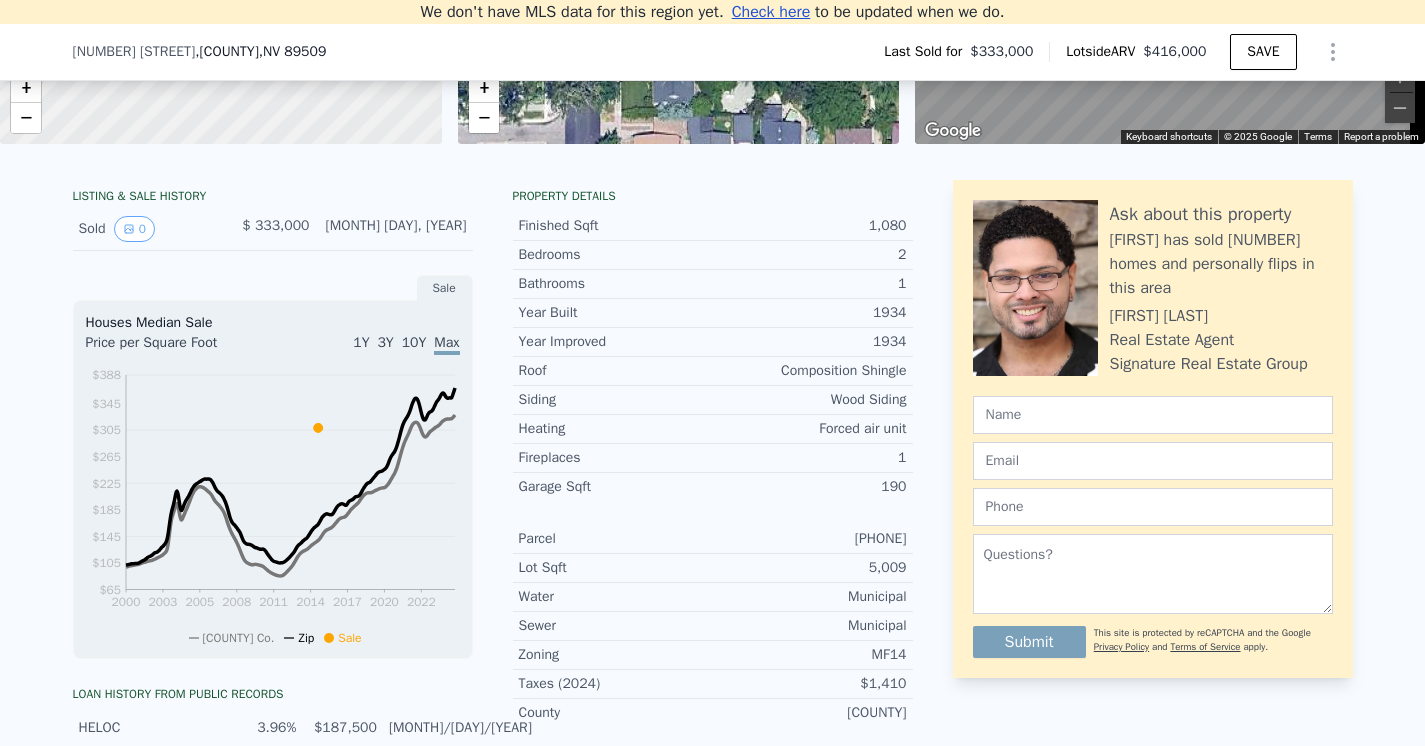 click on "LISTING & SALE HISTORY" at bounding box center [273, 198] 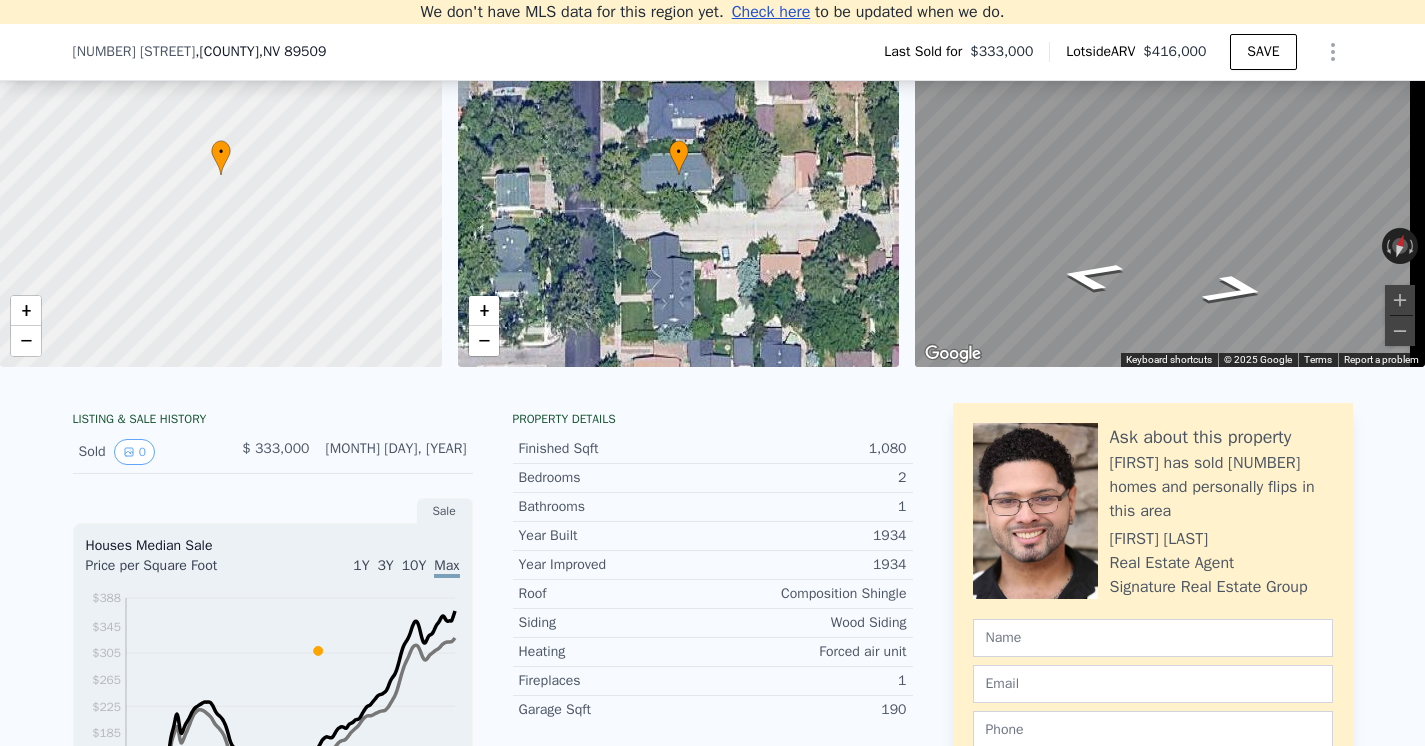 scroll, scrollTop: 0, scrollLeft: 0, axis: both 